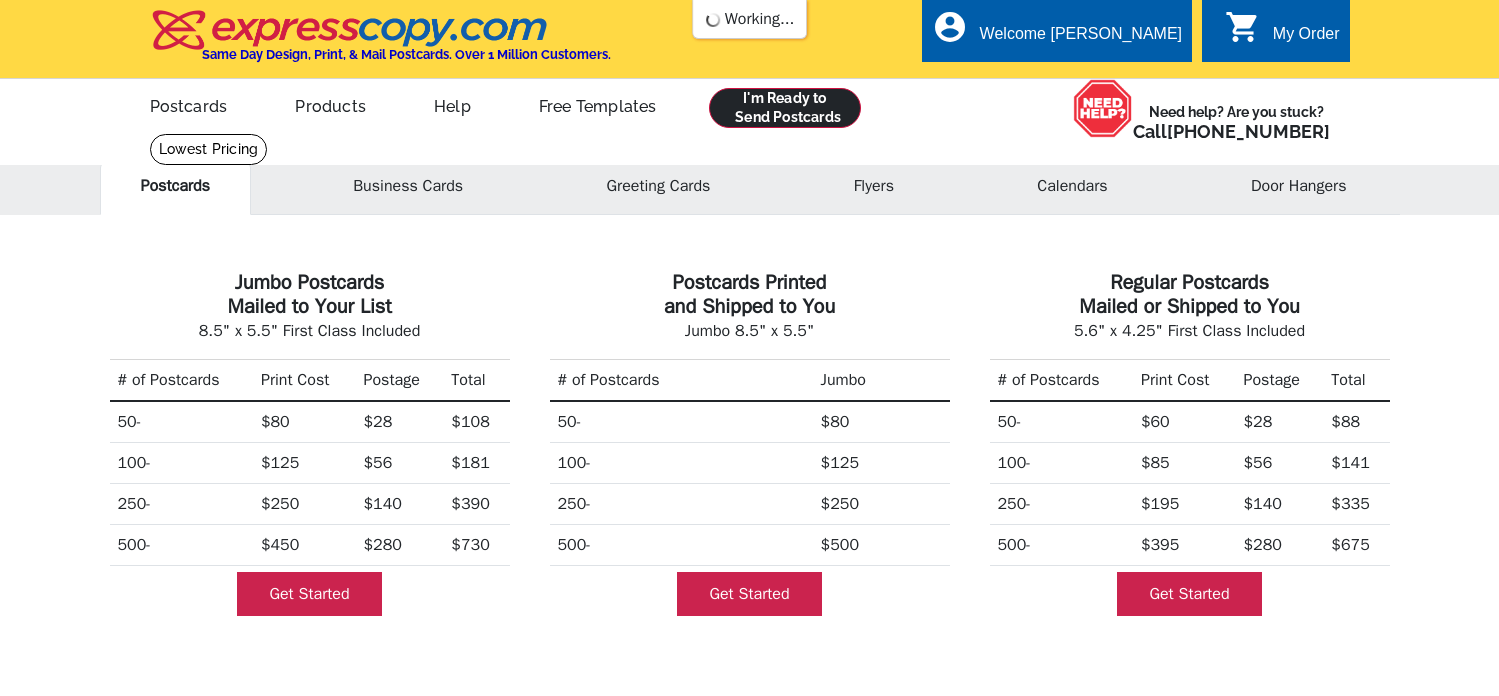 scroll, scrollTop: 0, scrollLeft: 0, axis: both 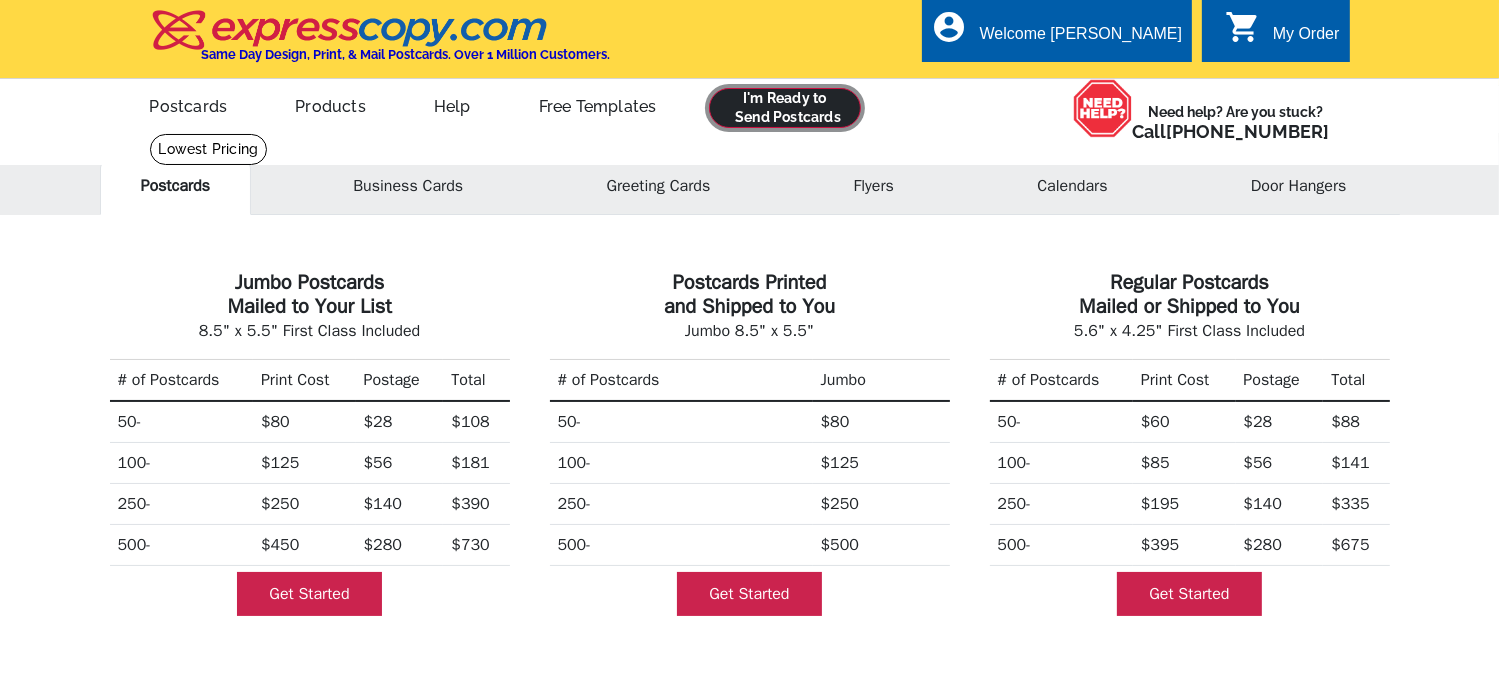click at bounding box center [785, 108] 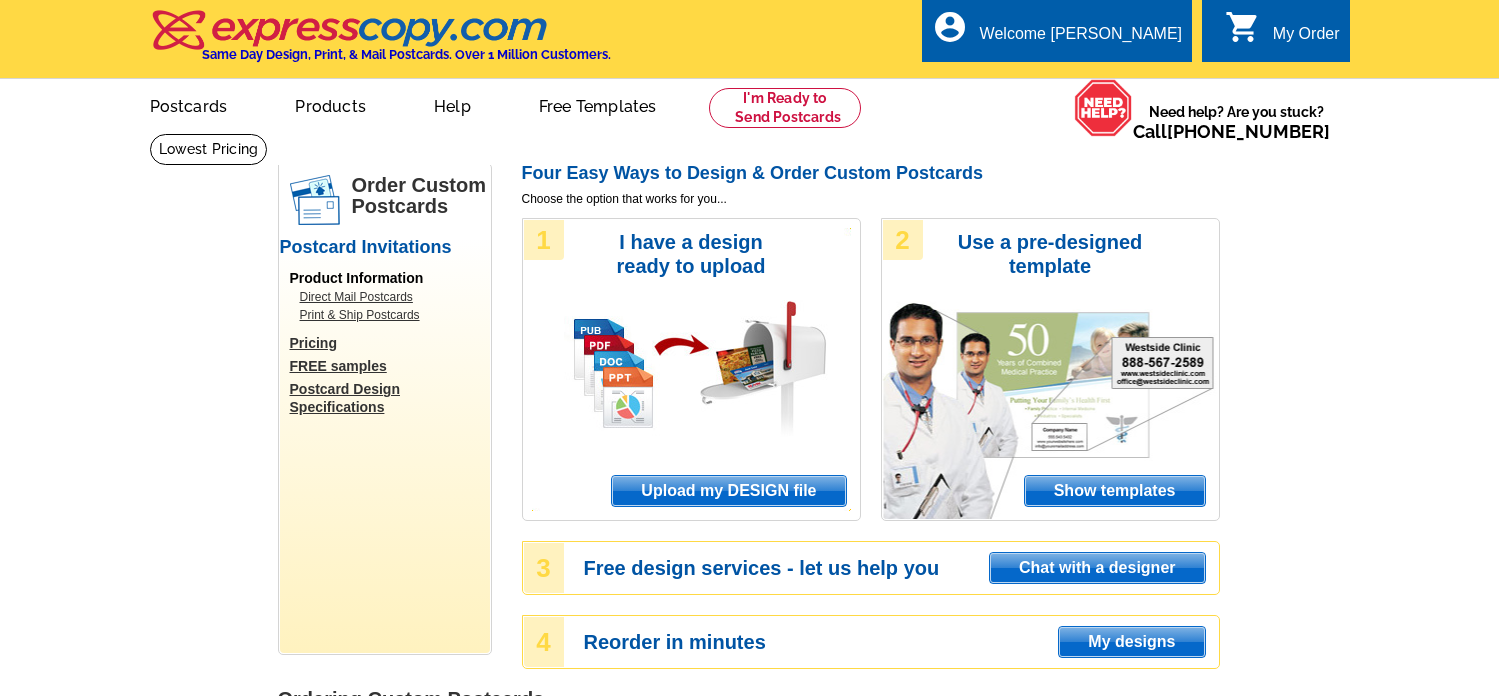 scroll, scrollTop: 0, scrollLeft: 0, axis: both 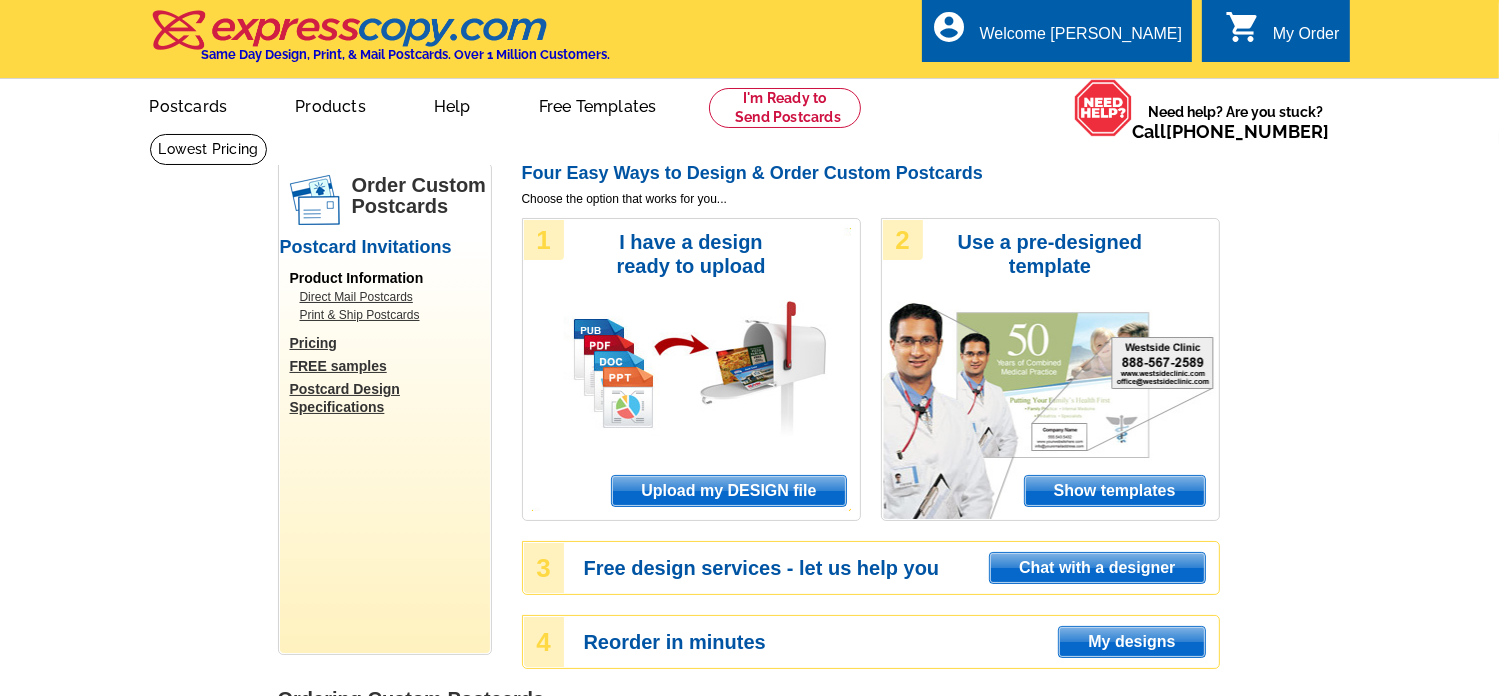 click on "Upload my DESIGN file" at bounding box center (728, 491) 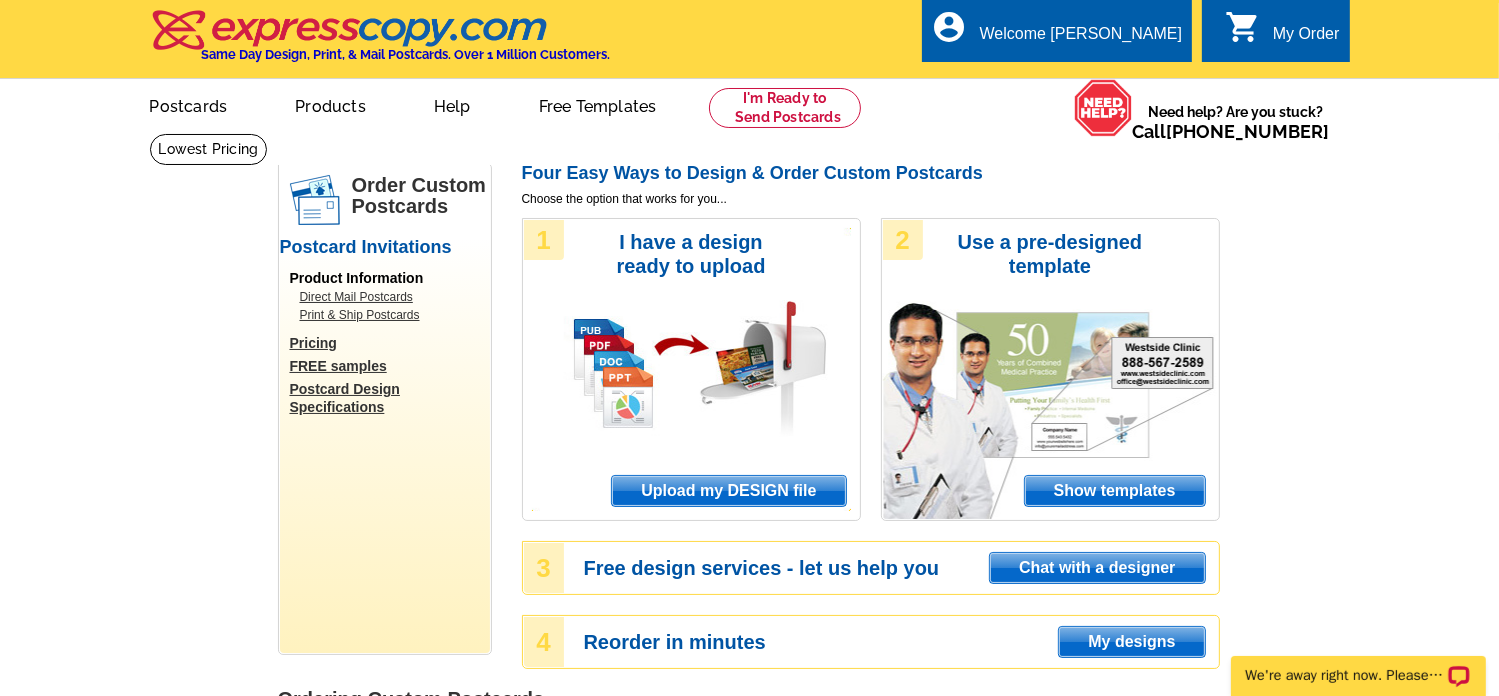 scroll, scrollTop: 0, scrollLeft: 0, axis: both 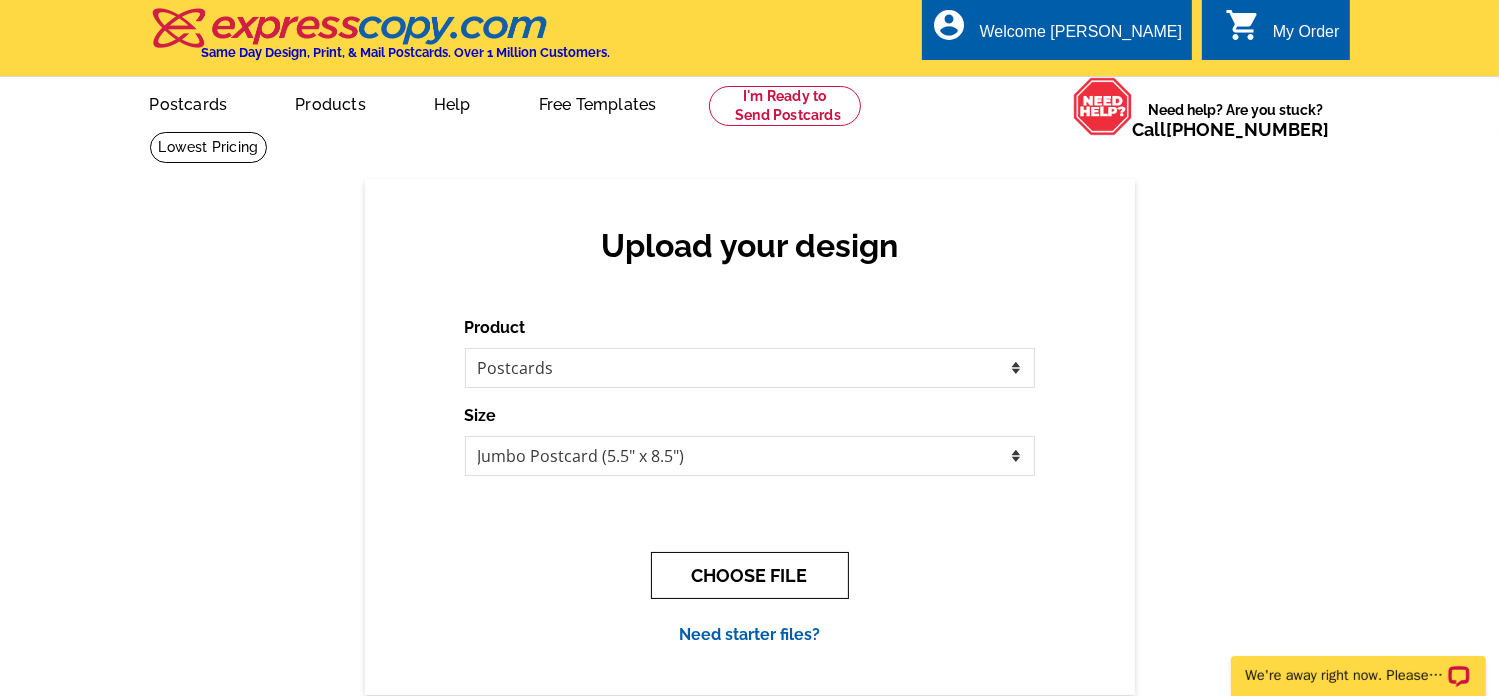 click on "CHOOSE FILE" at bounding box center (750, 575) 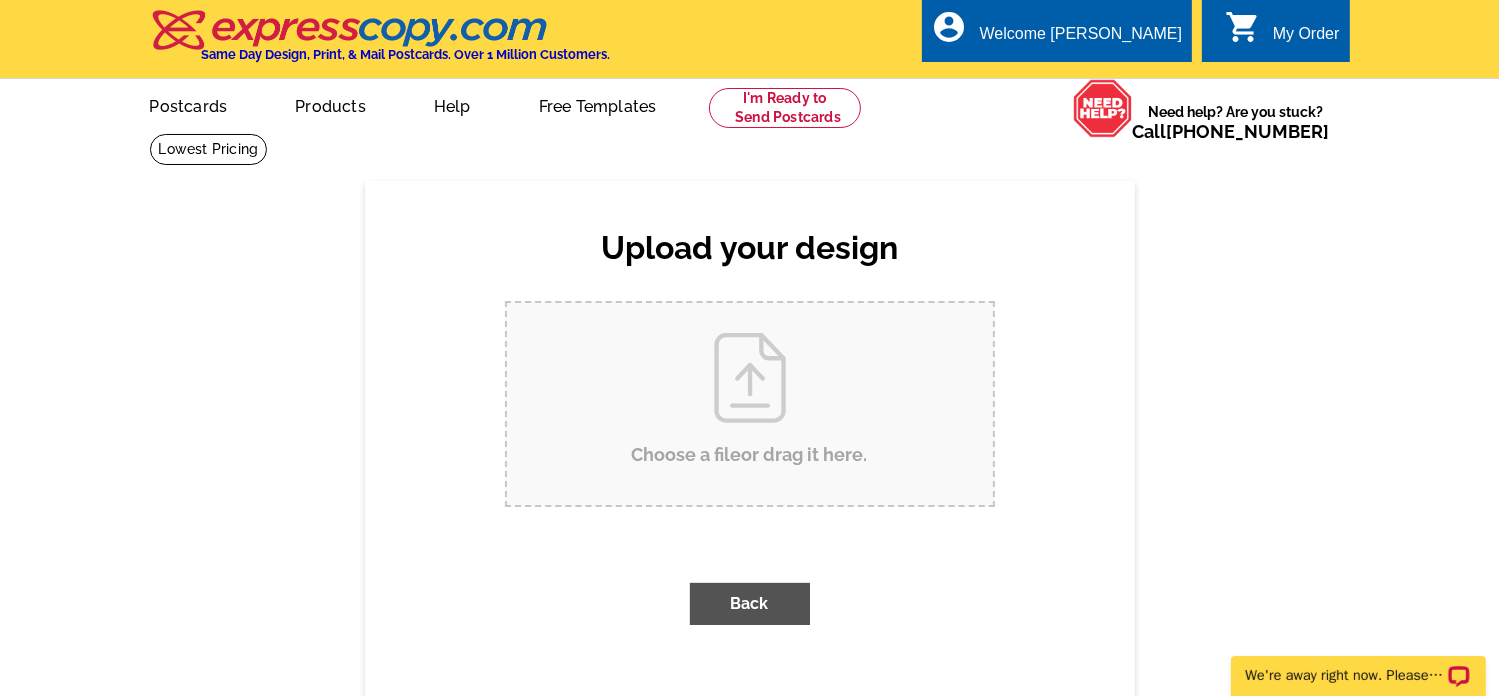 scroll, scrollTop: 0, scrollLeft: 0, axis: both 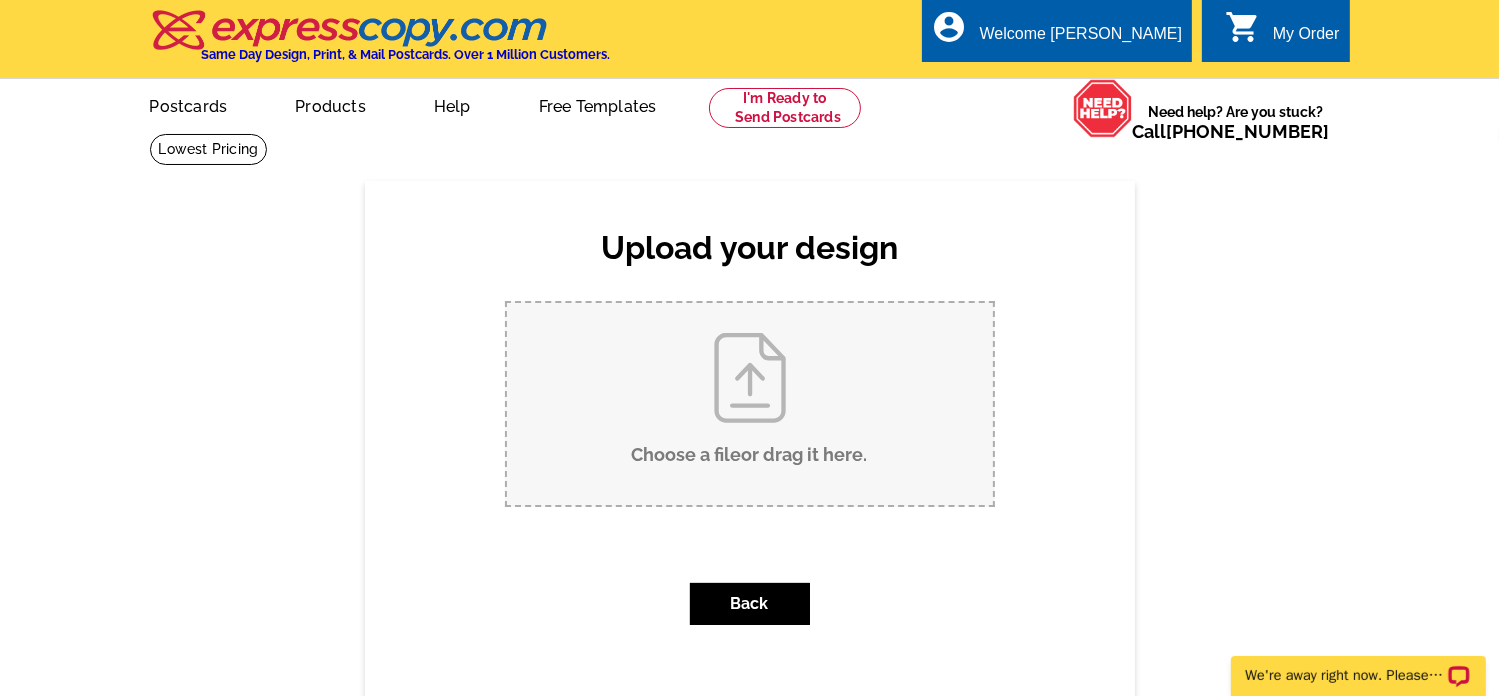 click on "Choose a file  or drag it here ." at bounding box center [750, 404] 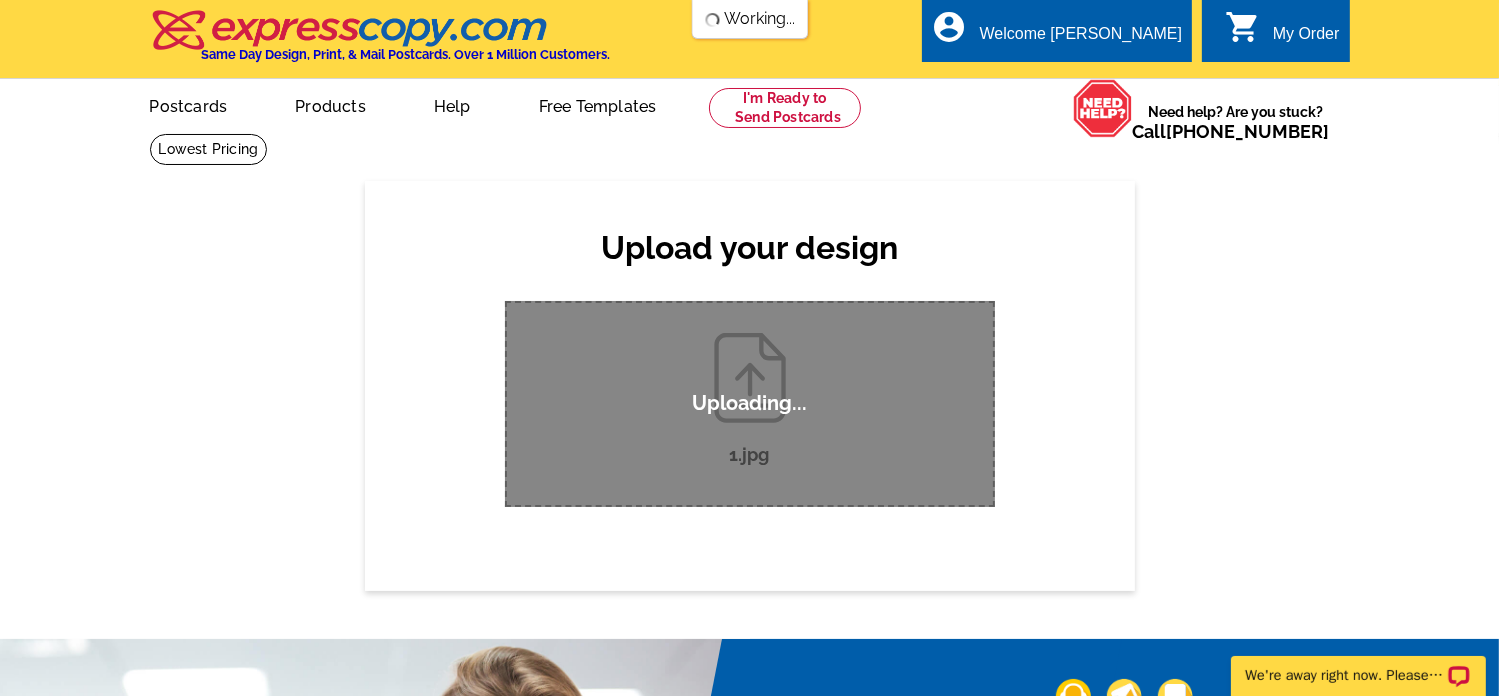 scroll, scrollTop: 0, scrollLeft: 0, axis: both 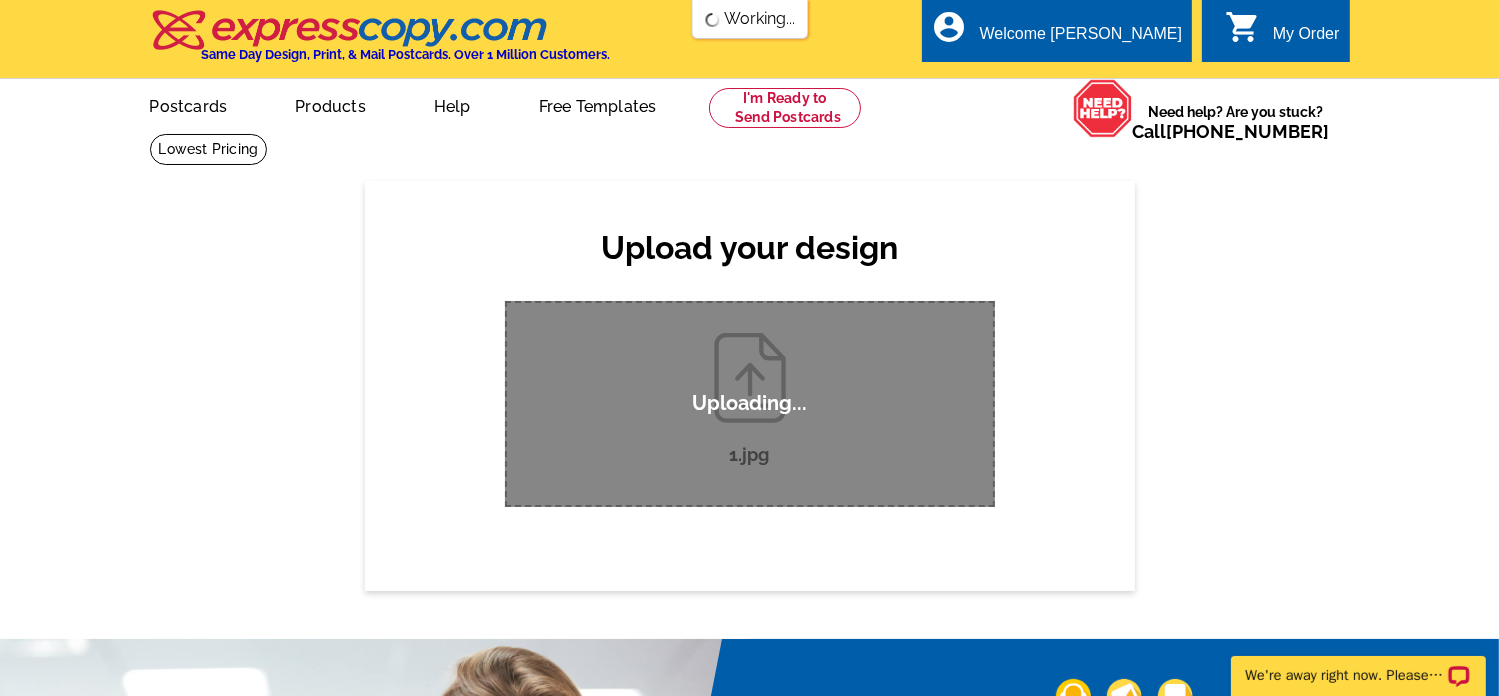 type 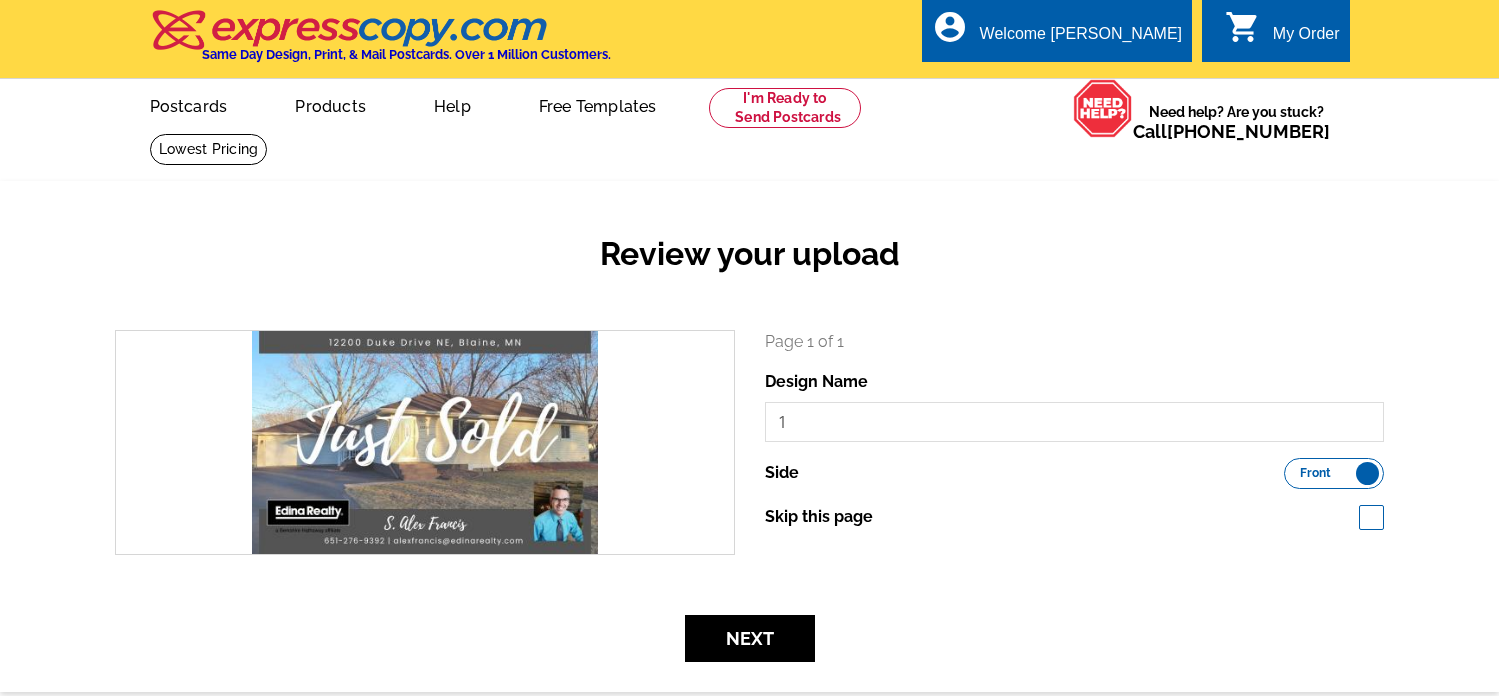 scroll, scrollTop: 0, scrollLeft: 0, axis: both 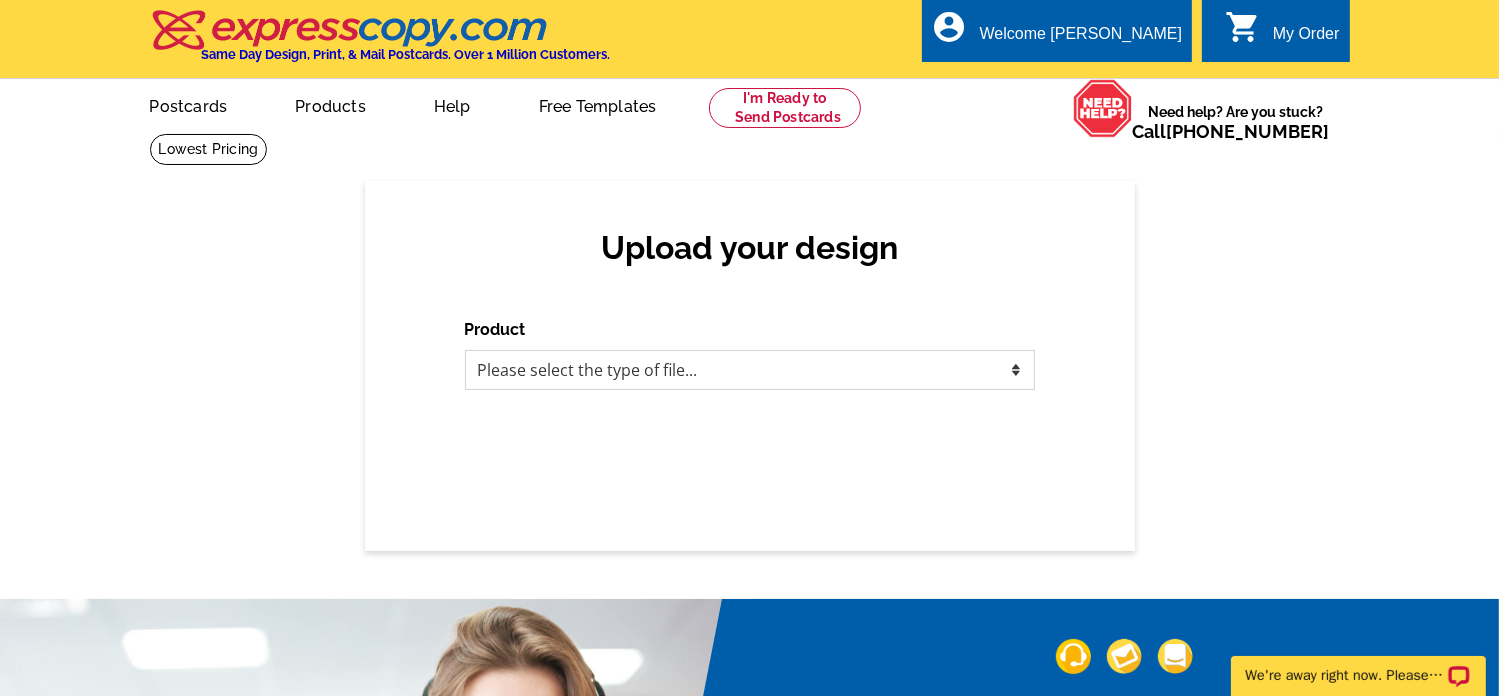 click on "Please select the type of file...
Postcards
Business Cards
Letters and flyers
Greeting Cards
Door Hangers" at bounding box center [750, 370] 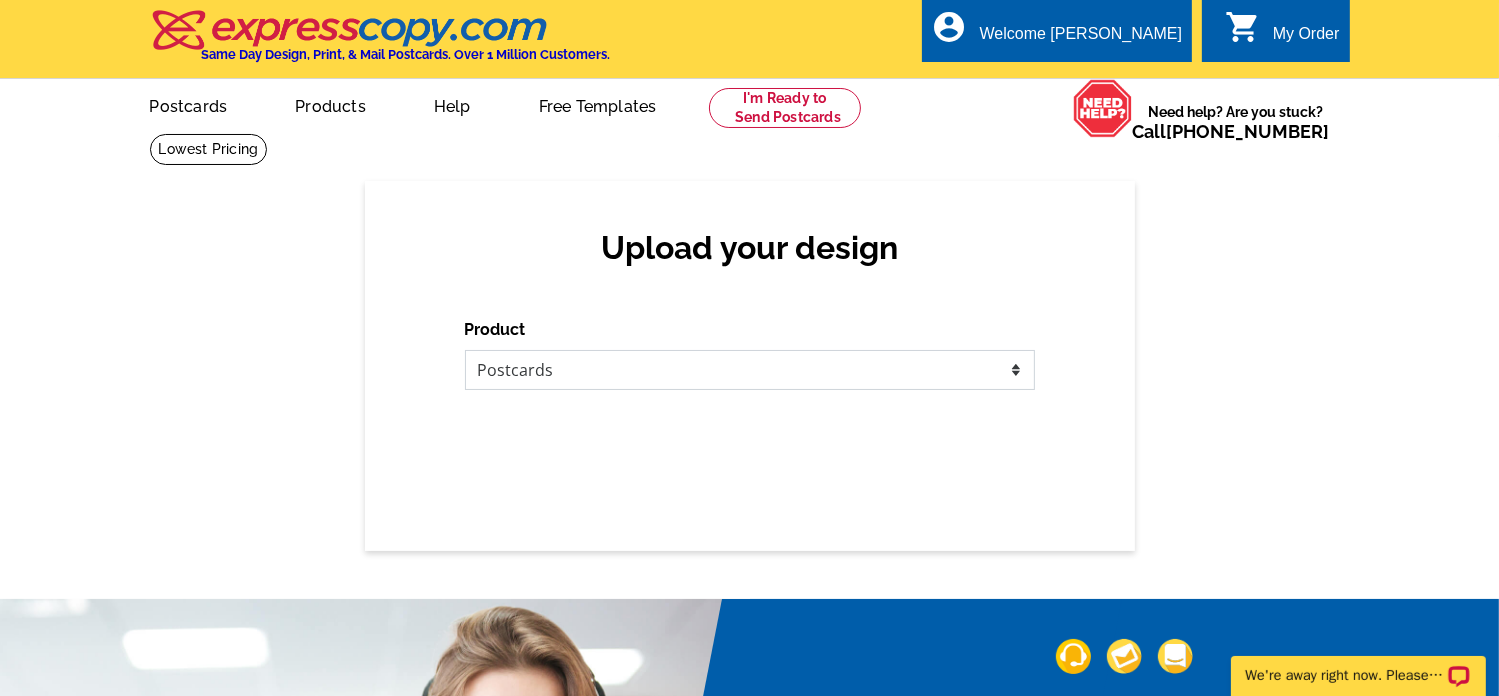 click on "Please select the type of file...
Postcards
Business Cards
Letters and flyers
Greeting Cards
Door Hangers" at bounding box center (750, 370) 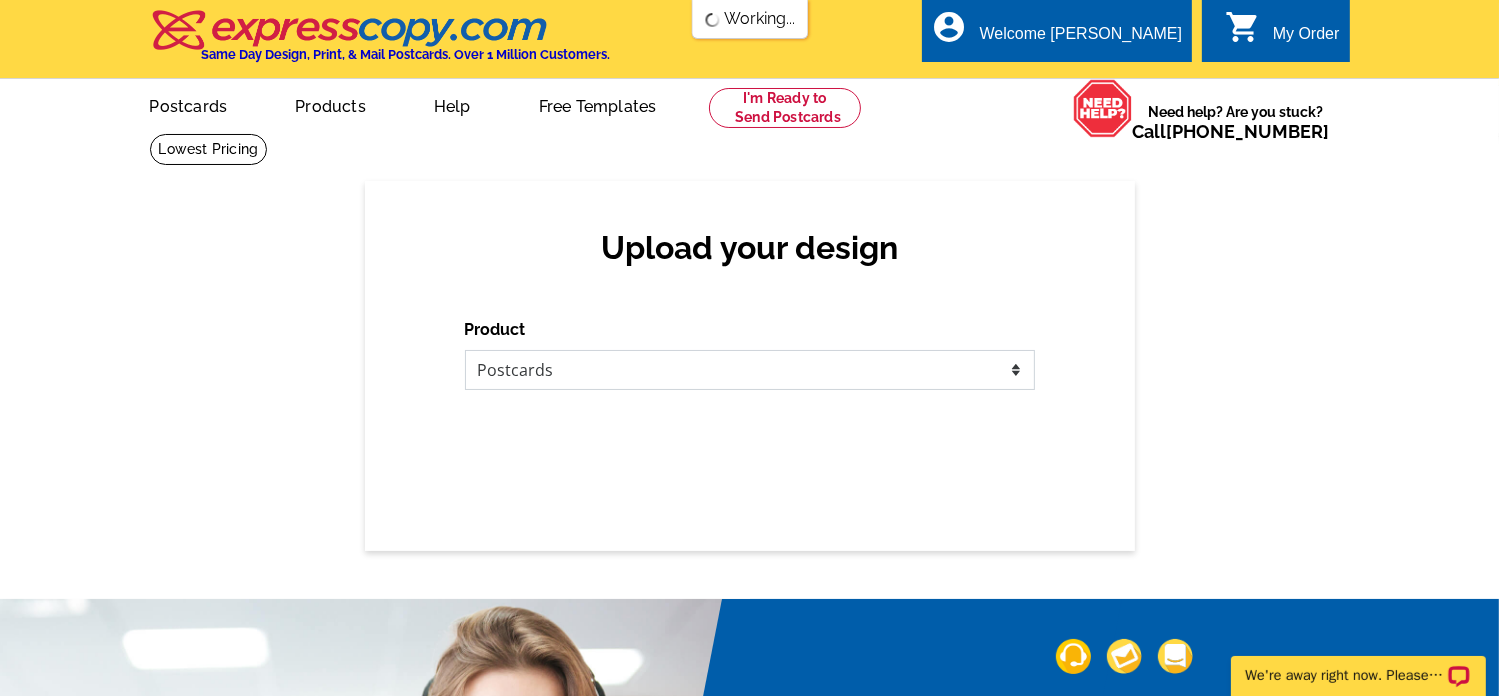 scroll, scrollTop: 0, scrollLeft: 0, axis: both 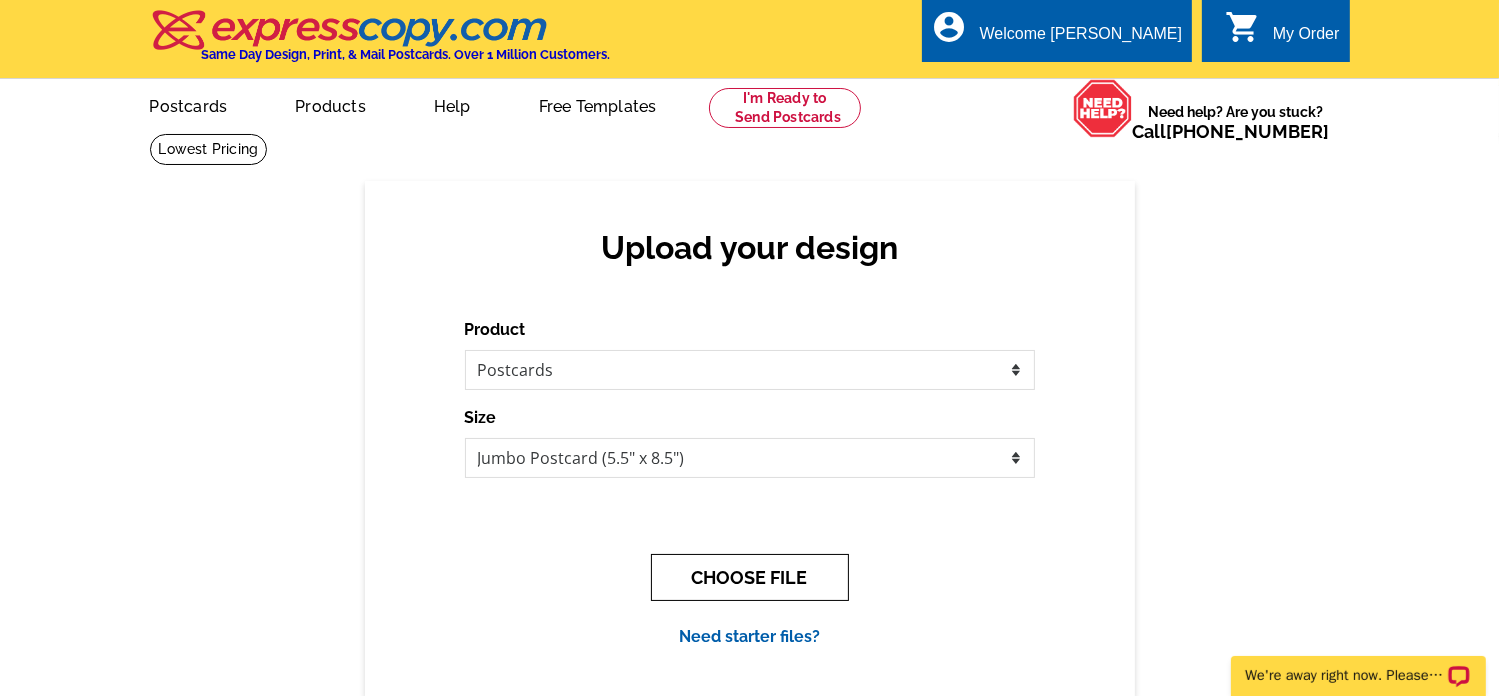 click on "CHOOSE FILE" at bounding box center [750, 577] 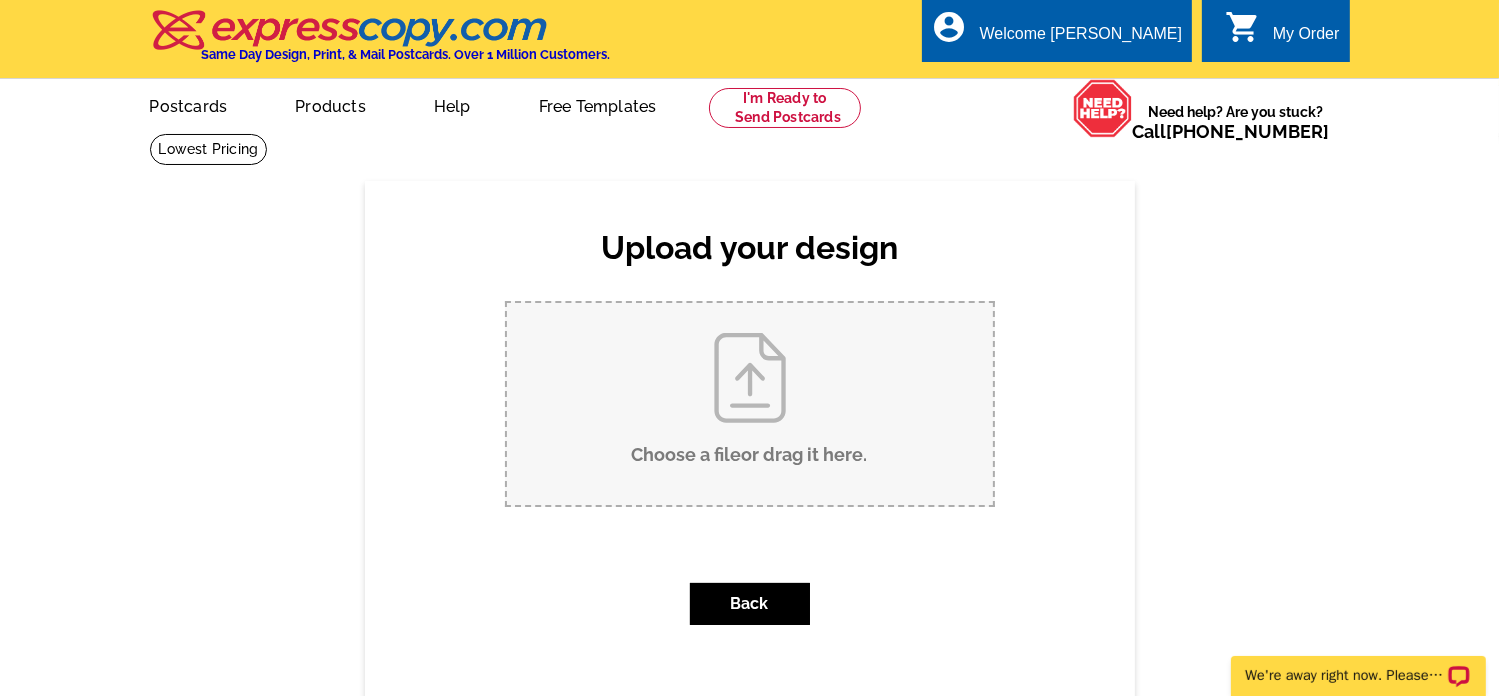 click on "Choose a file  or drag it here ." at bounding box center (750, 404) 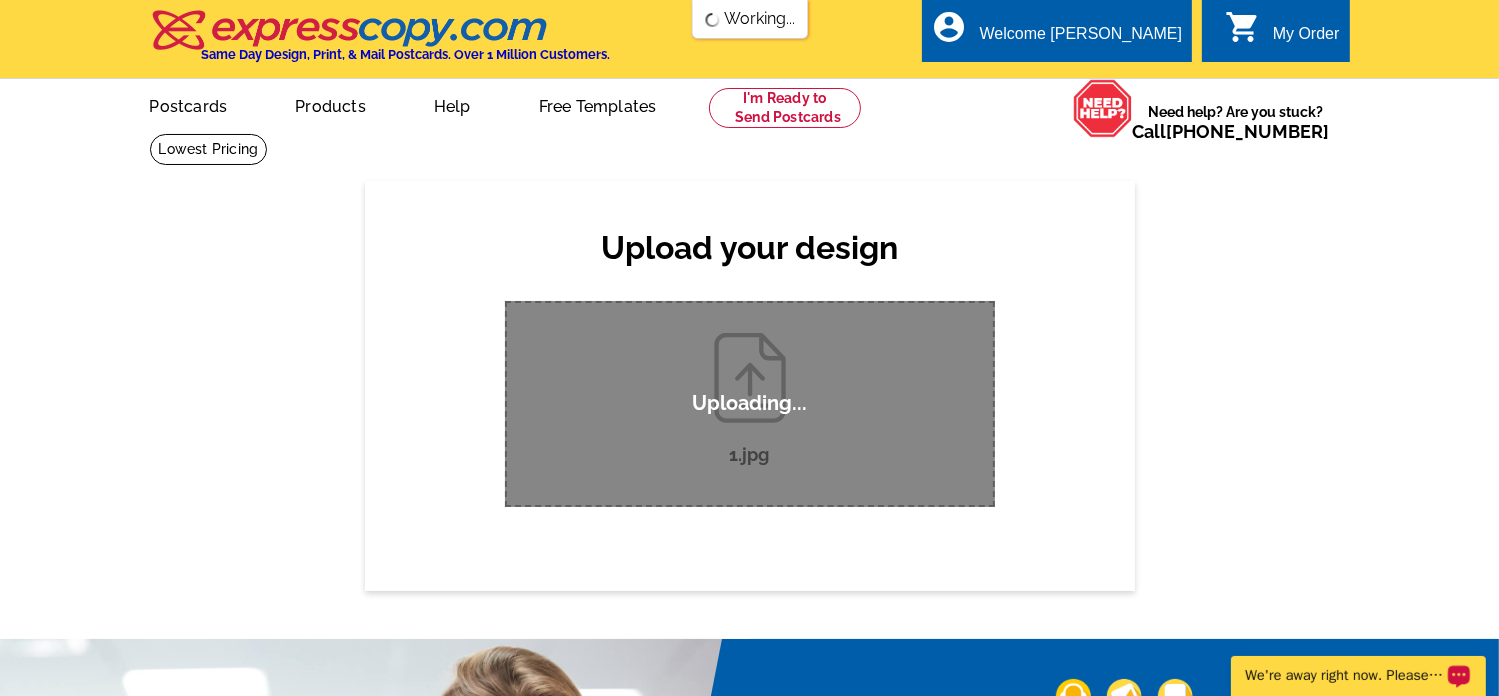 type 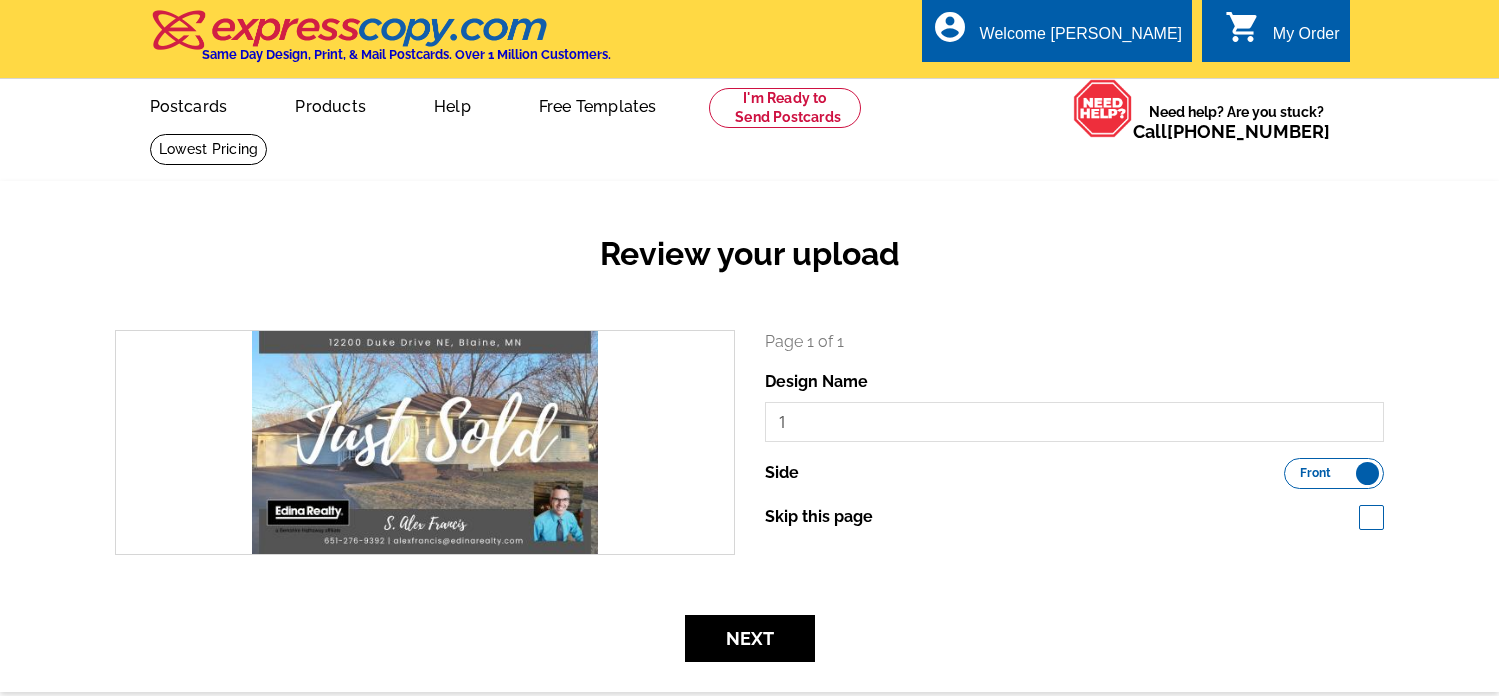 scroll, scrollTop: 0, scrollLeft: 0, axis: both 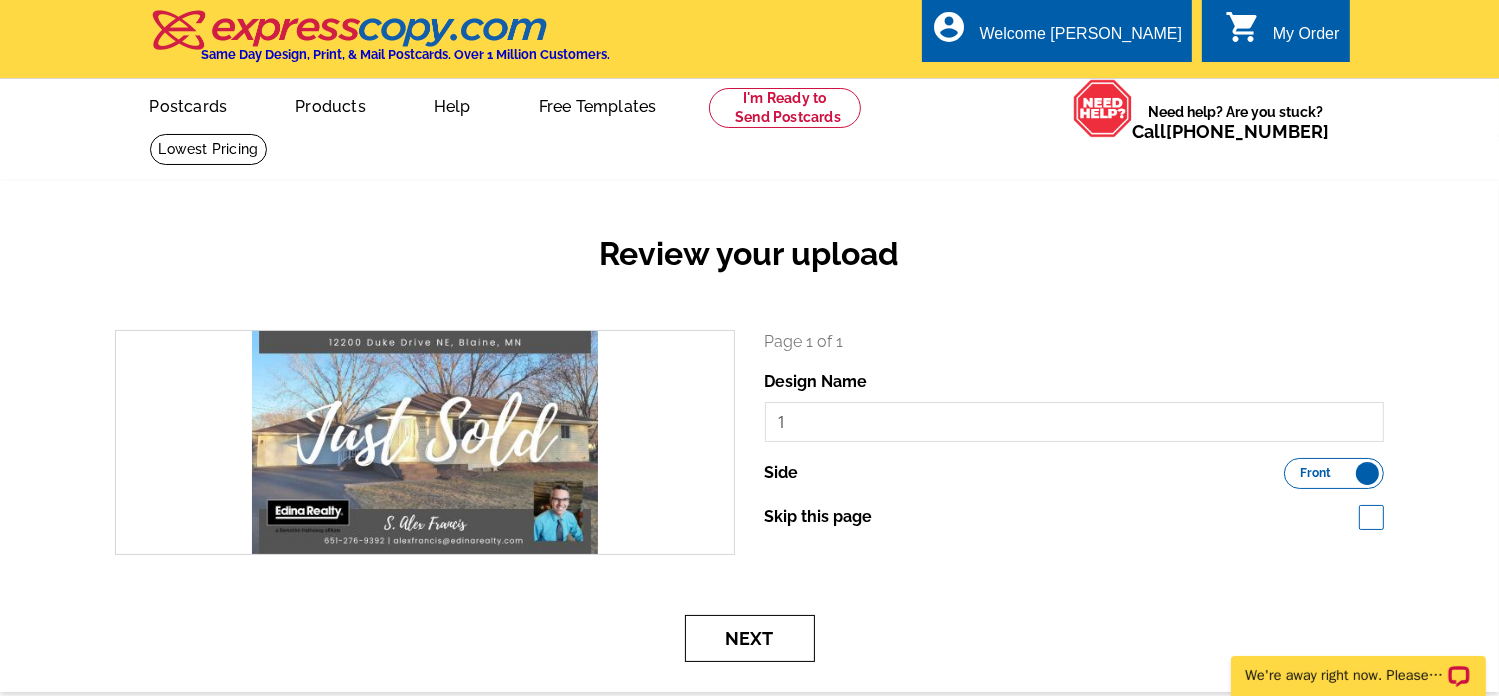 click on "Next" at bounding box center [750, 638] 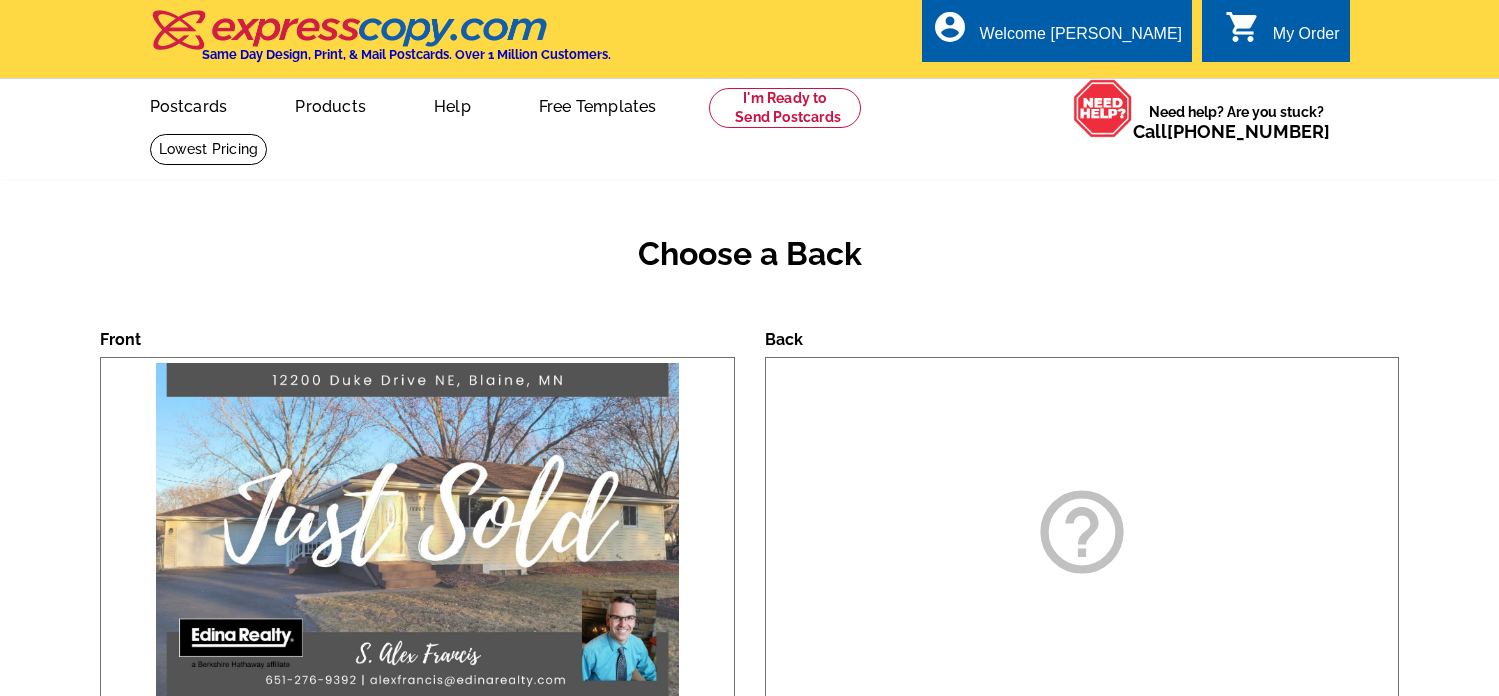 scroll, scrollTop: 0, scrollLeft: 0, axis: both 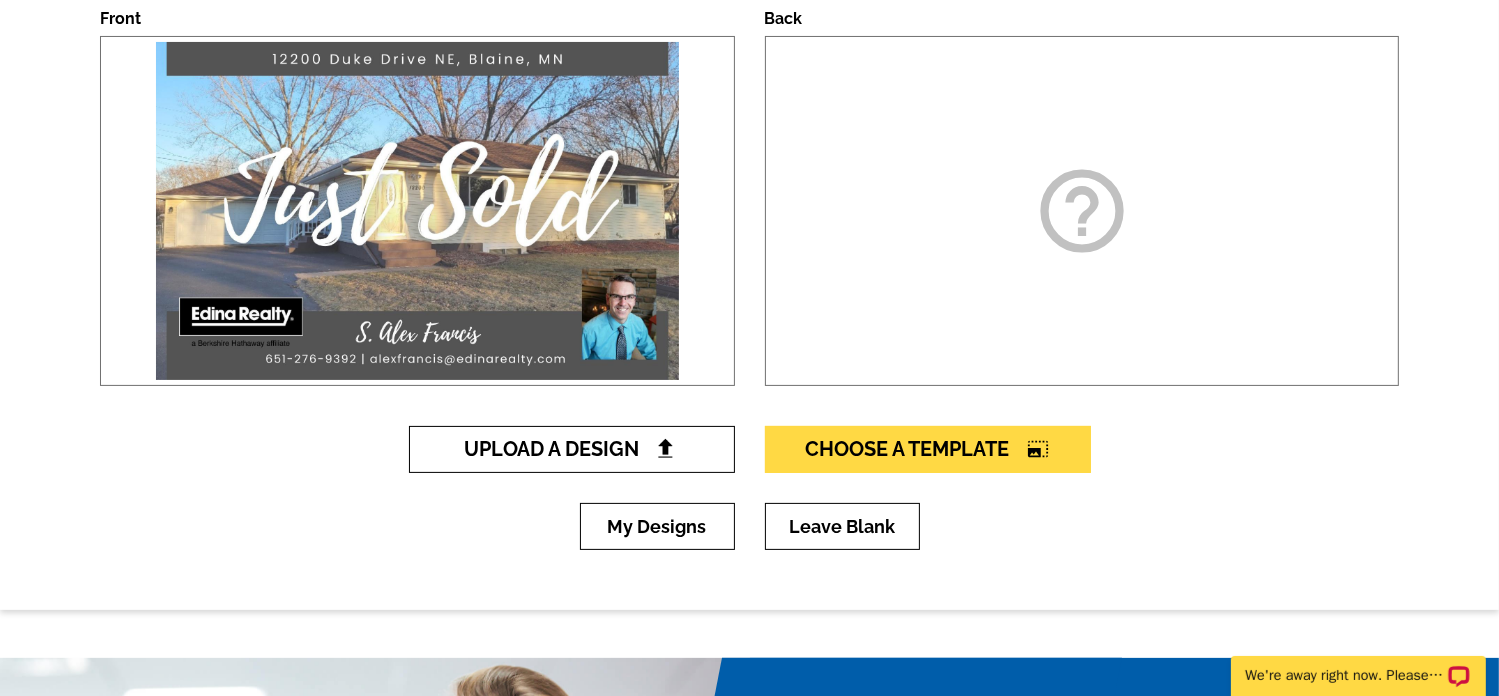 click at bounding box center (665, 448) 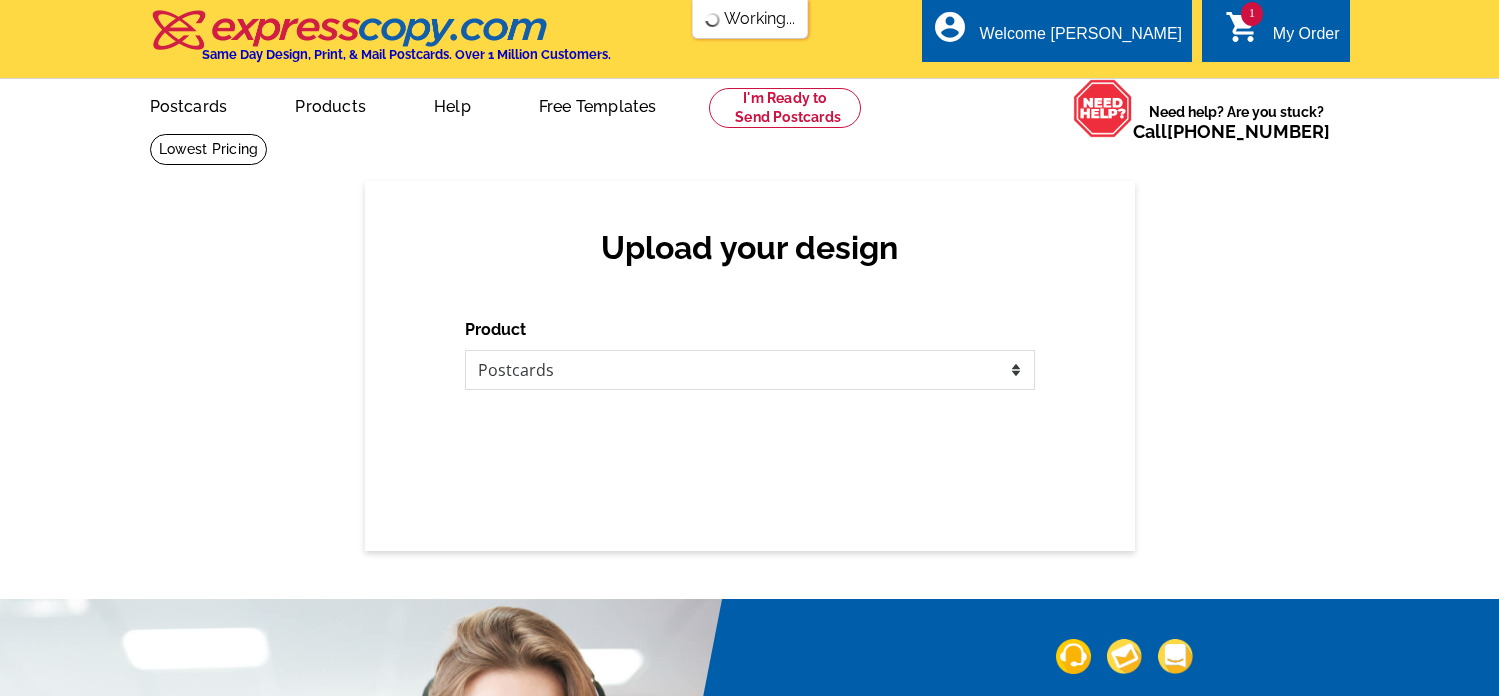 scroll, scrollTop: 0, scrollLeft: 0, axis: both 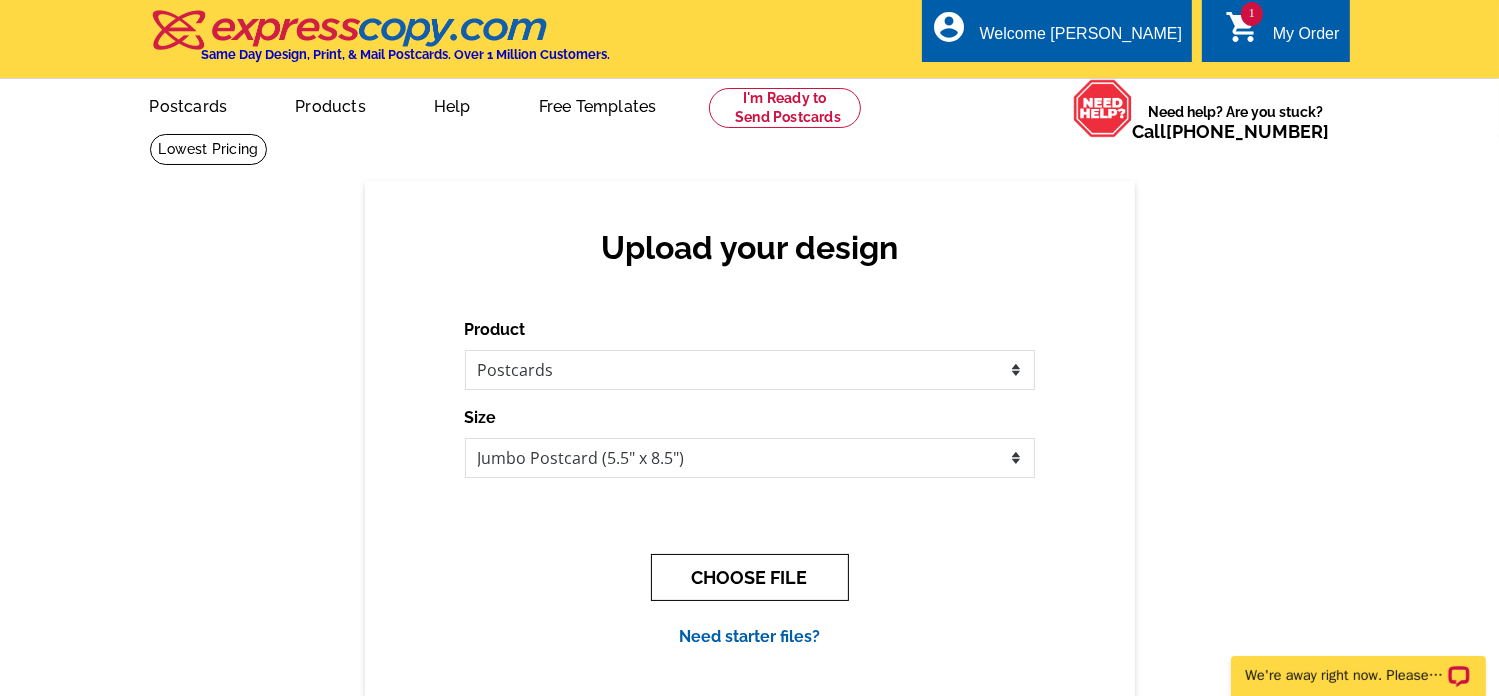 click on "CHOOSE FILE" at bounding box center (750, 577) 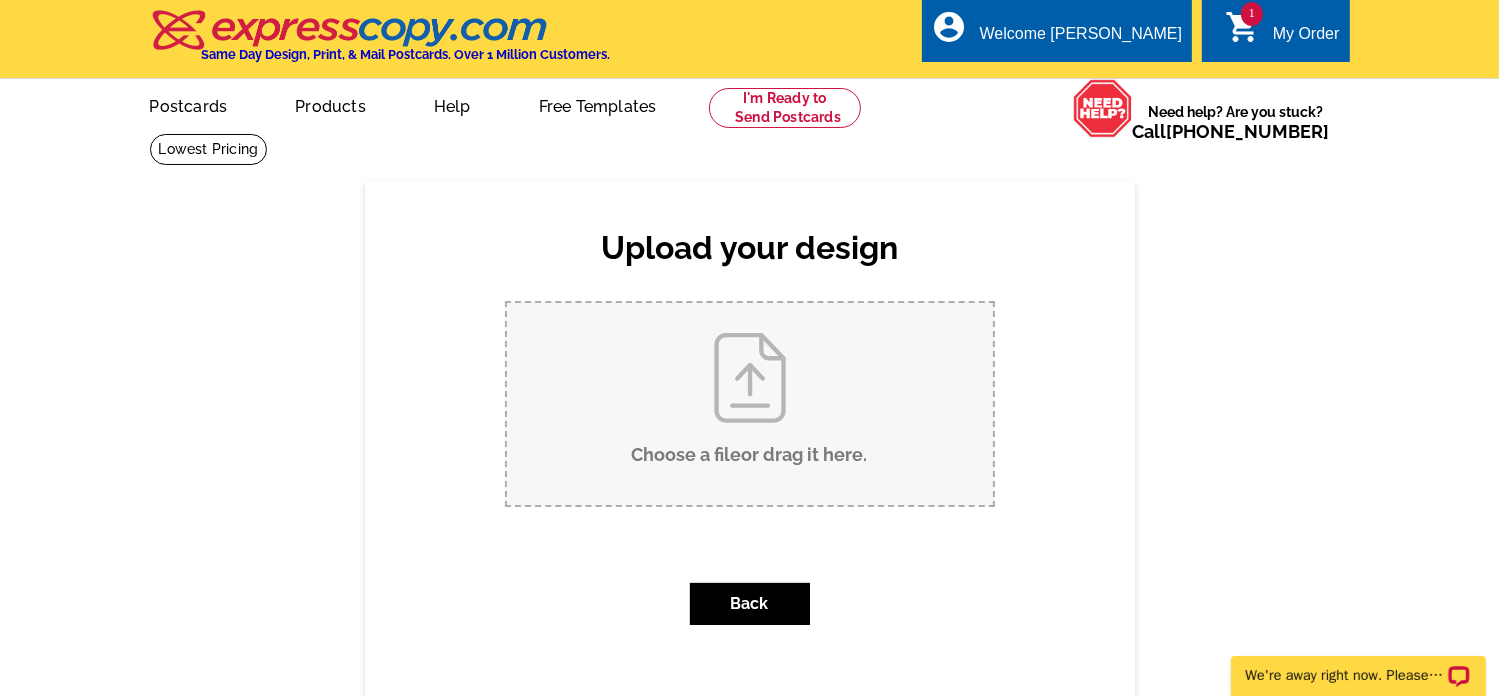 click on "Choose a file  or drag it here ." at bounding box center [750, 404] 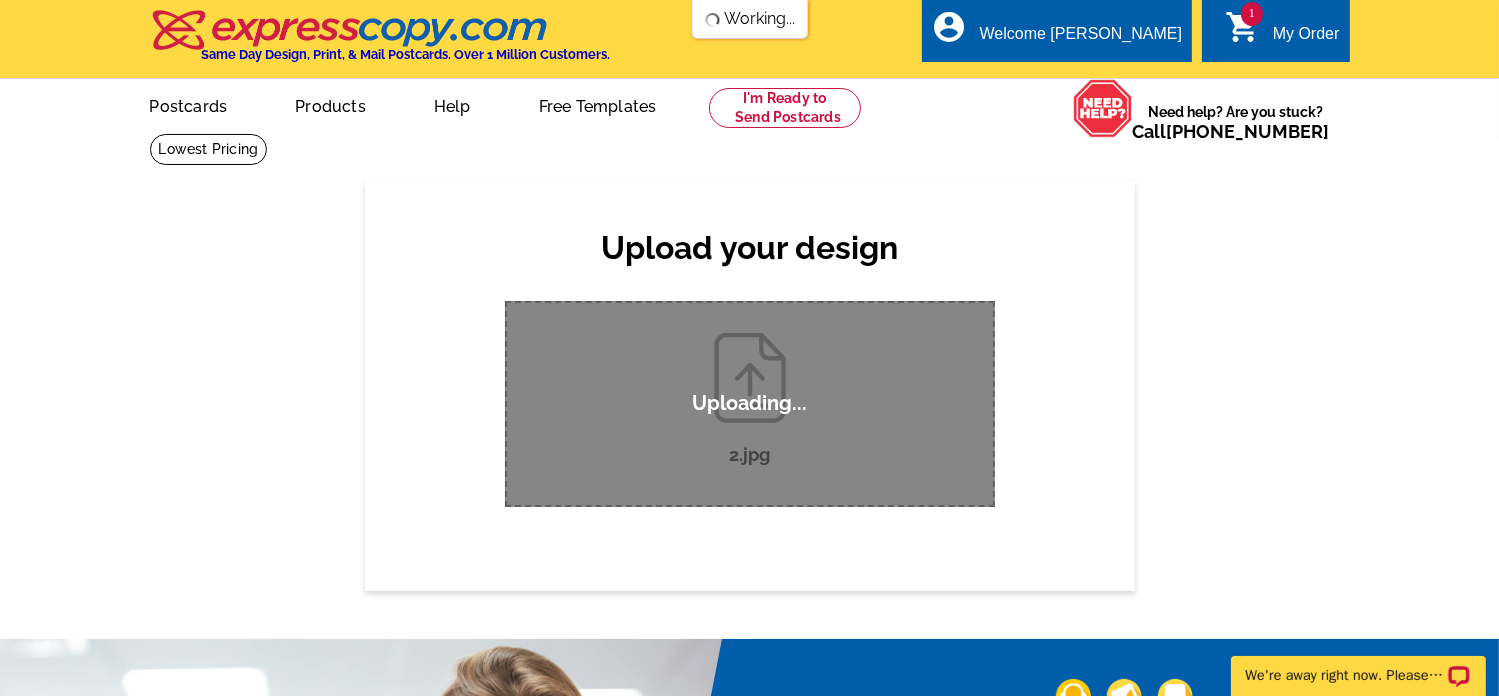 scroll, scrollTop: 0, scrollLeft: 0, axis: both 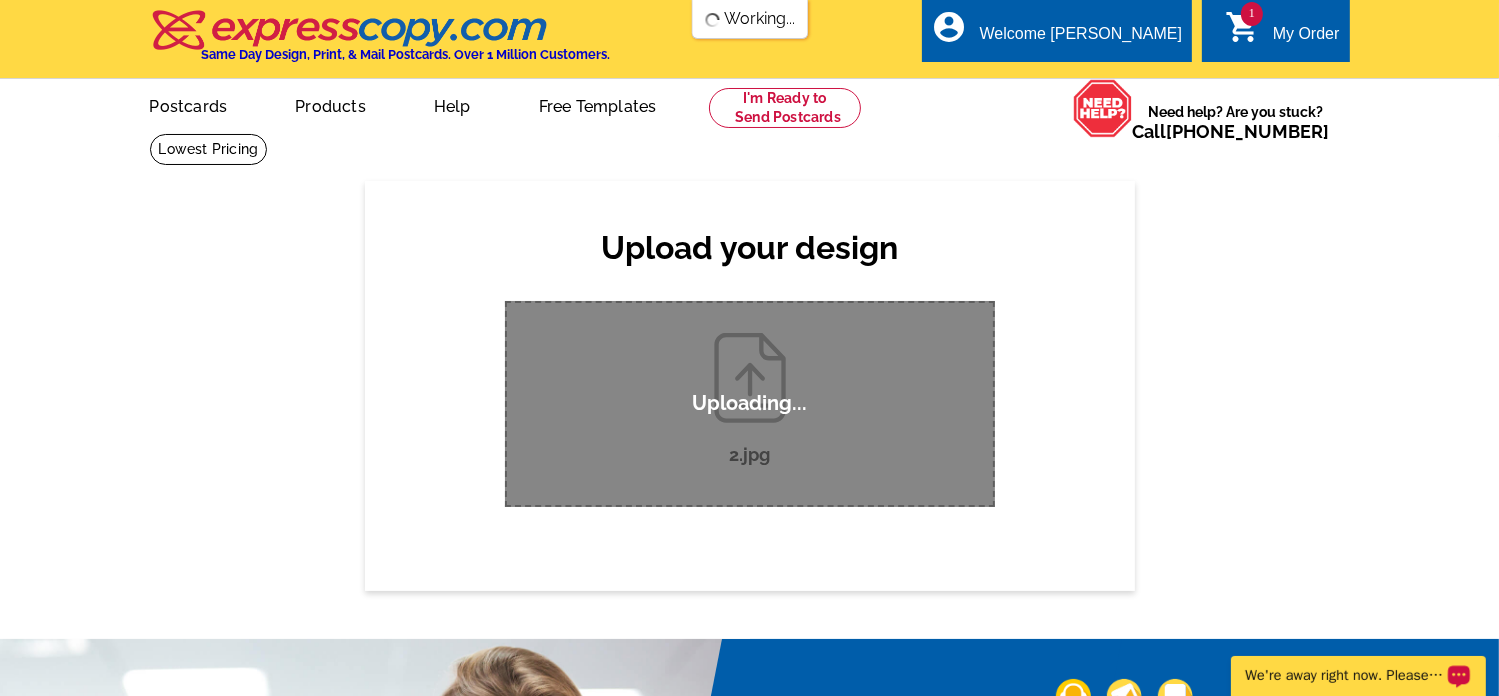 type 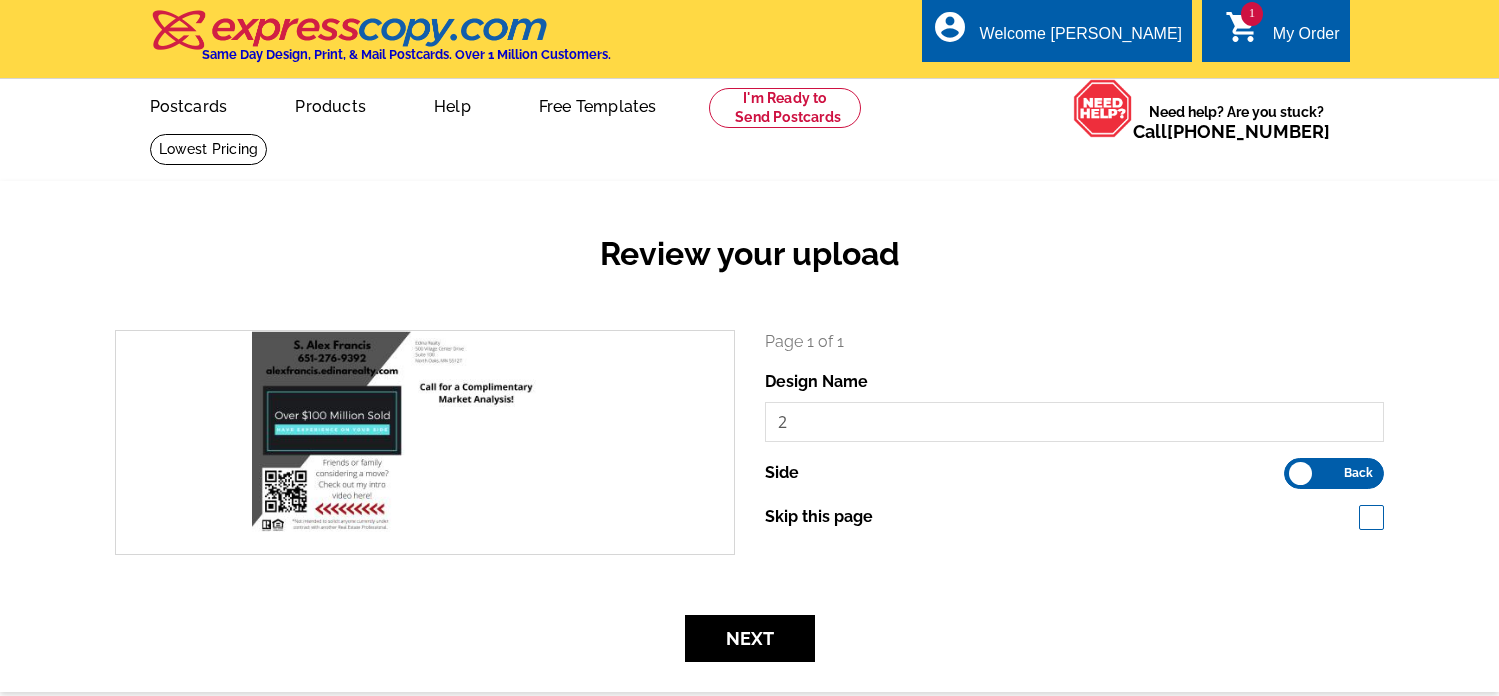 scroll, scrollTop: 0, scrollLeft: 0, axis: both 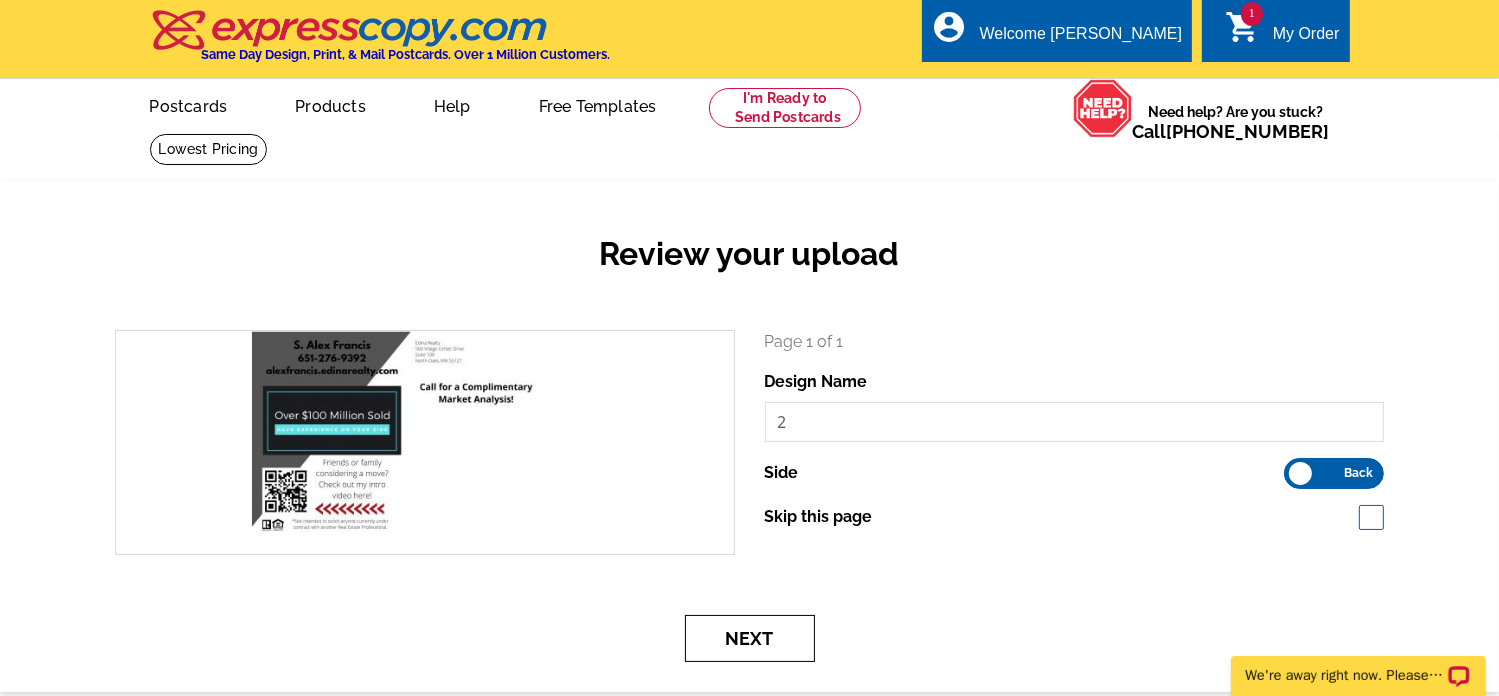 click on "Next" at bounding box center [750, 638] 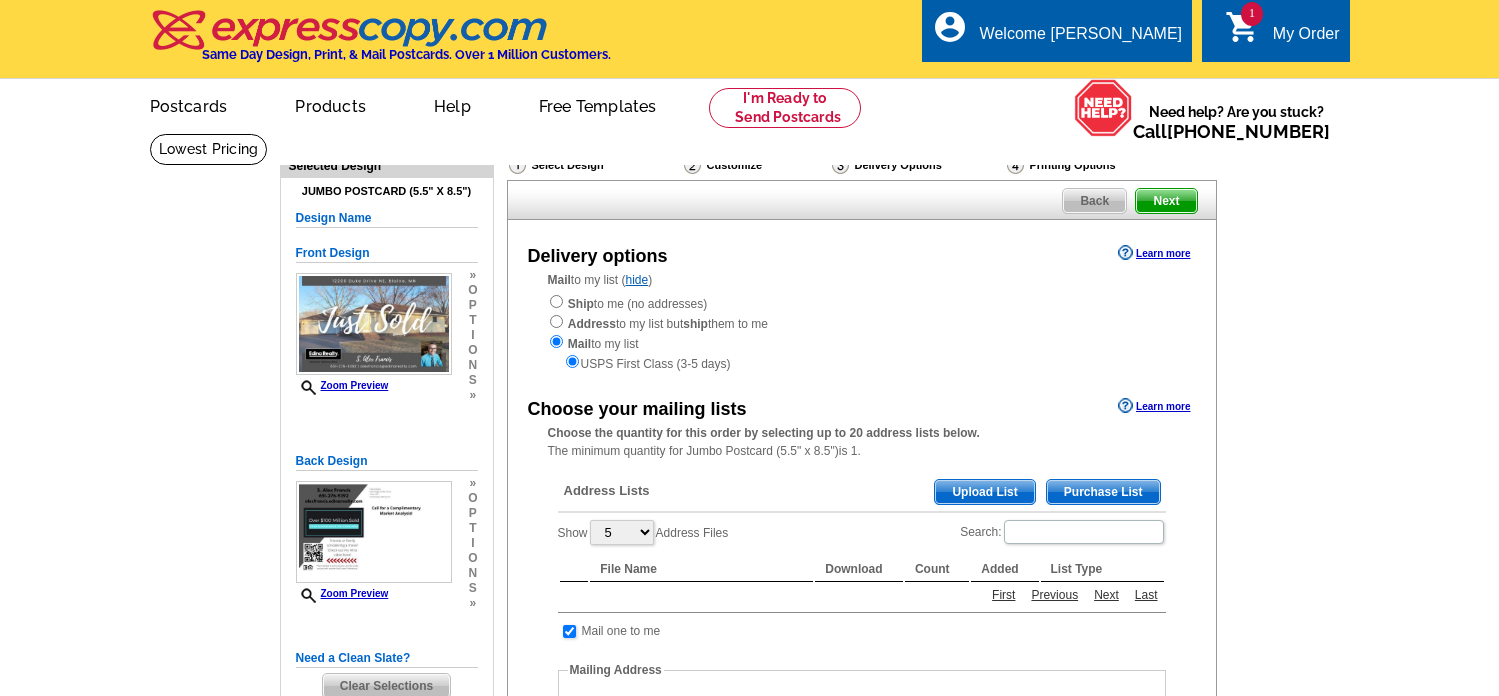 scroll, scrollTop: 0, scrollLeft: 0, axis: both 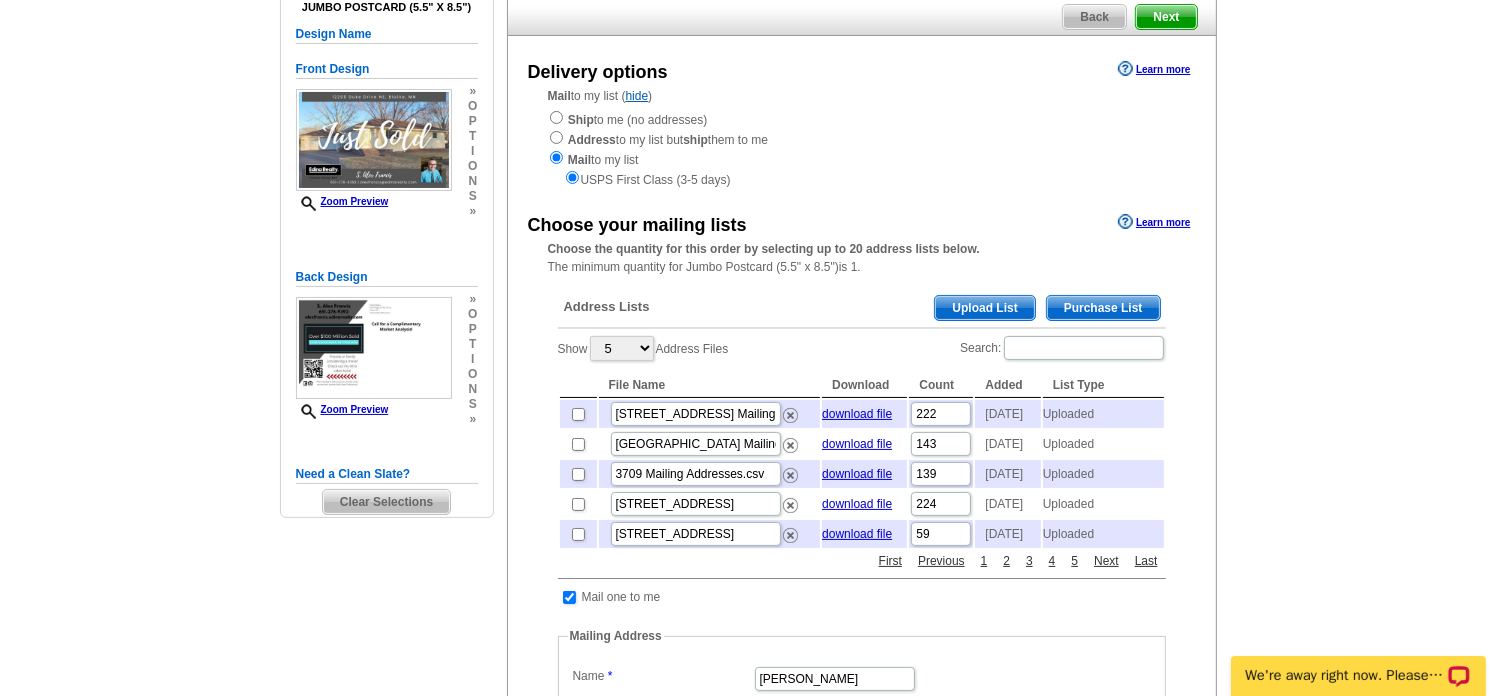 click on "Upload List" at bounding box center (984, 308) 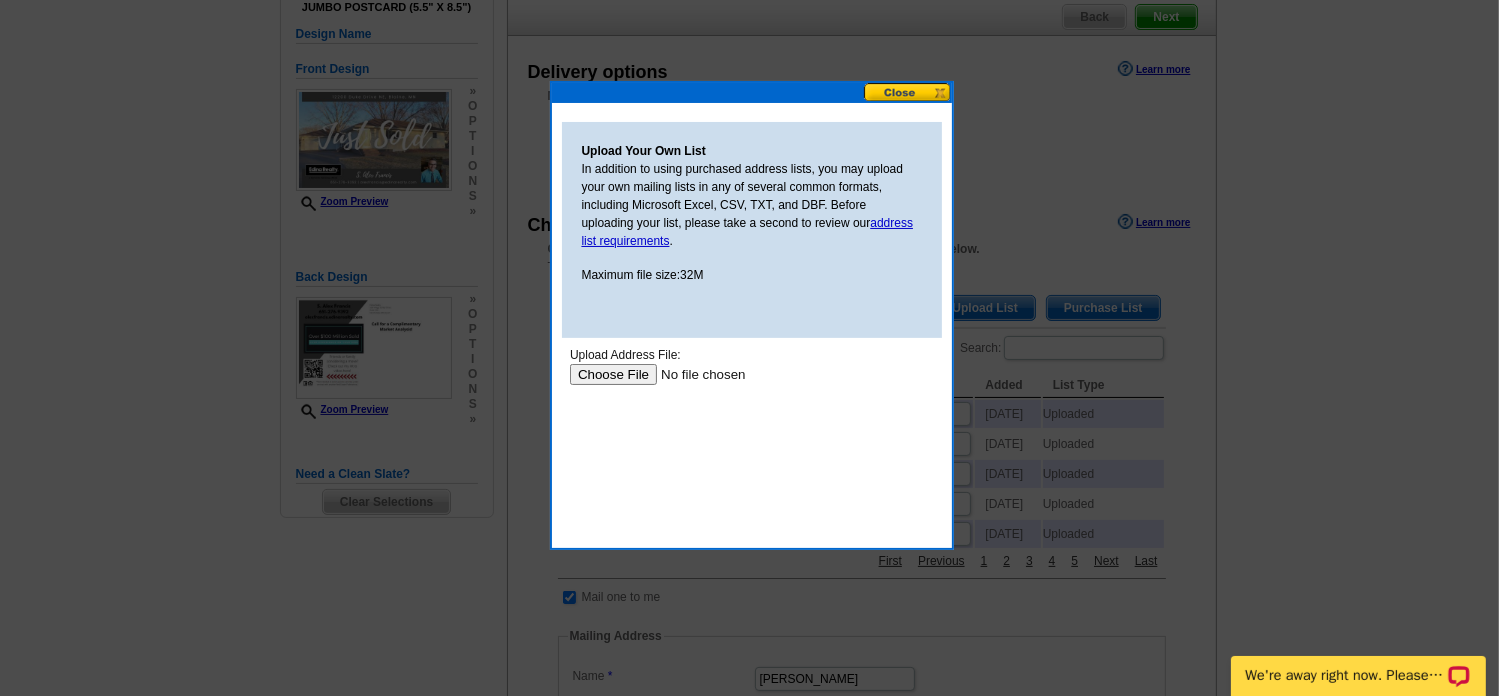 scroll, scrollTop: 0, scrollLeft: 0, axis: both 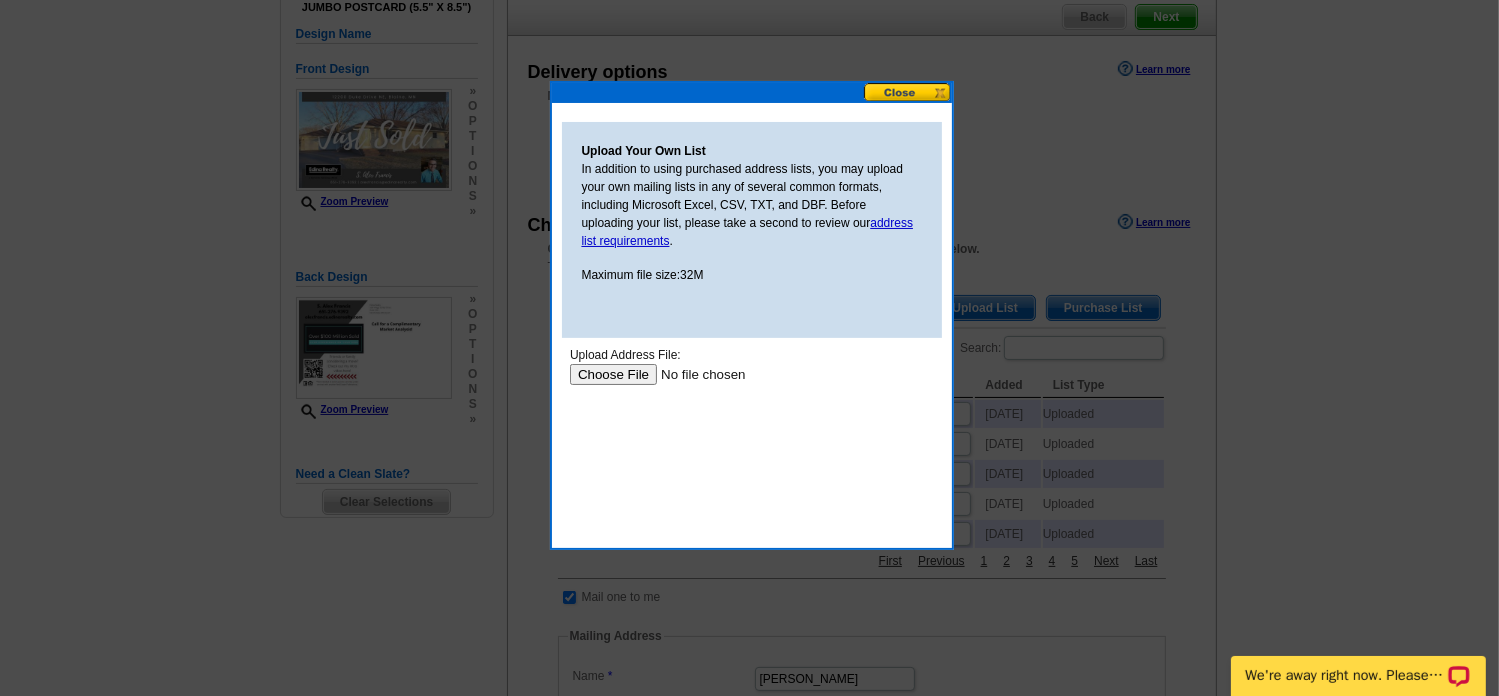 click at bounding box center [695, 373] 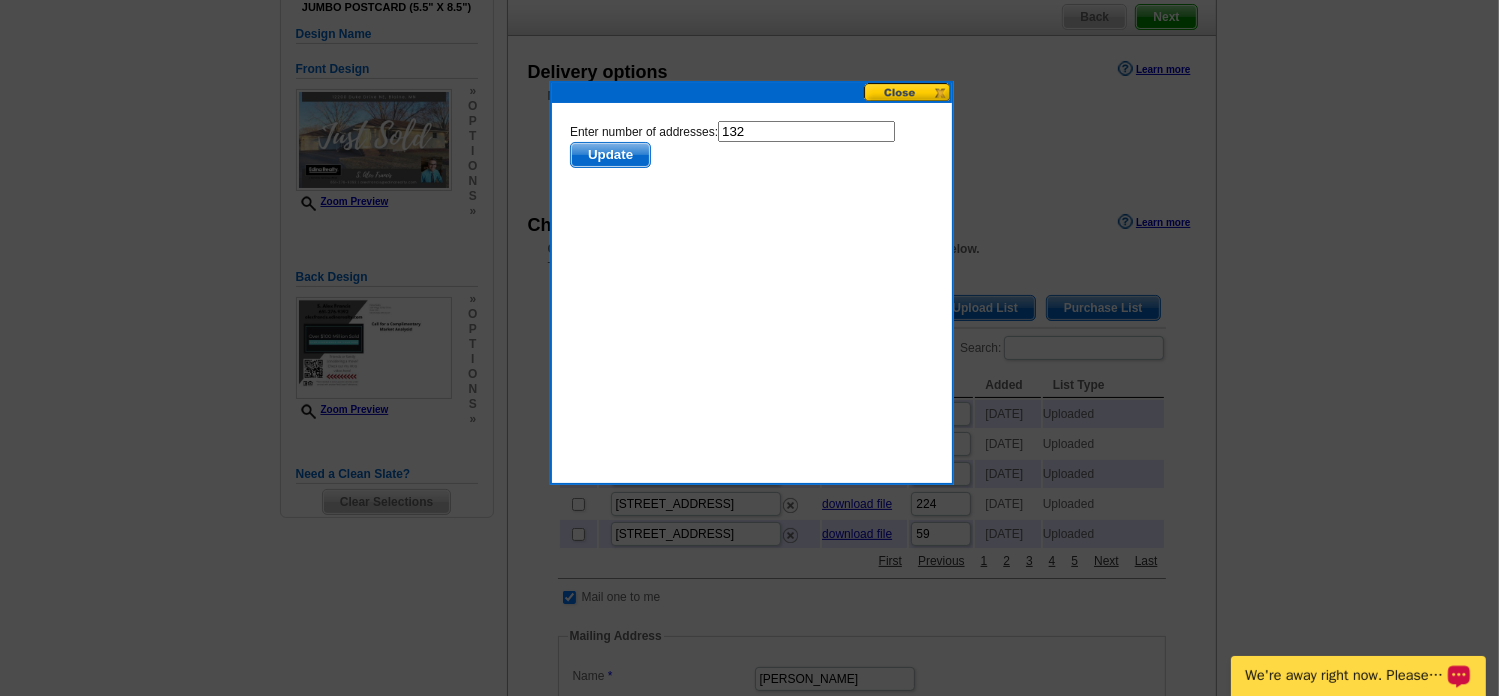 scroll, scrollTop: 0, scrollLeft: 0, axis: both 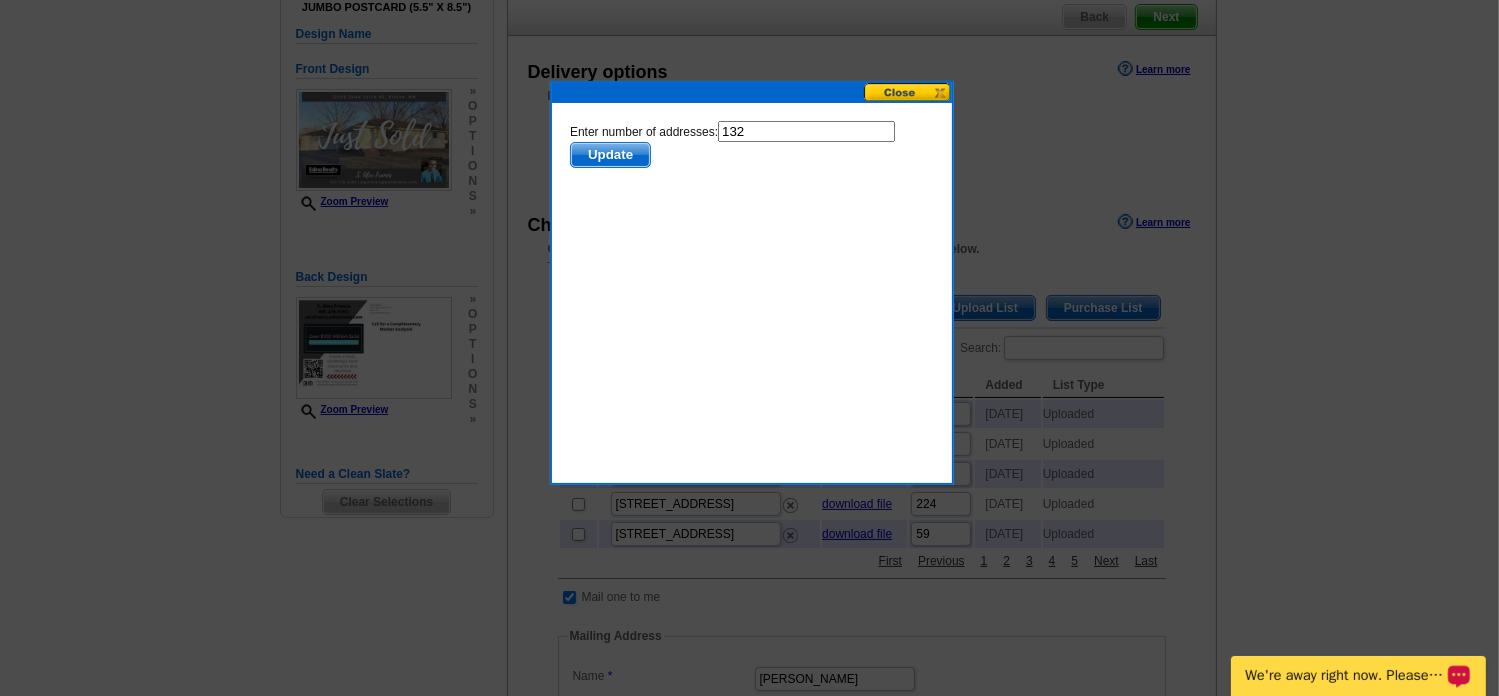click on "Update" at bounding box center [609, 154] 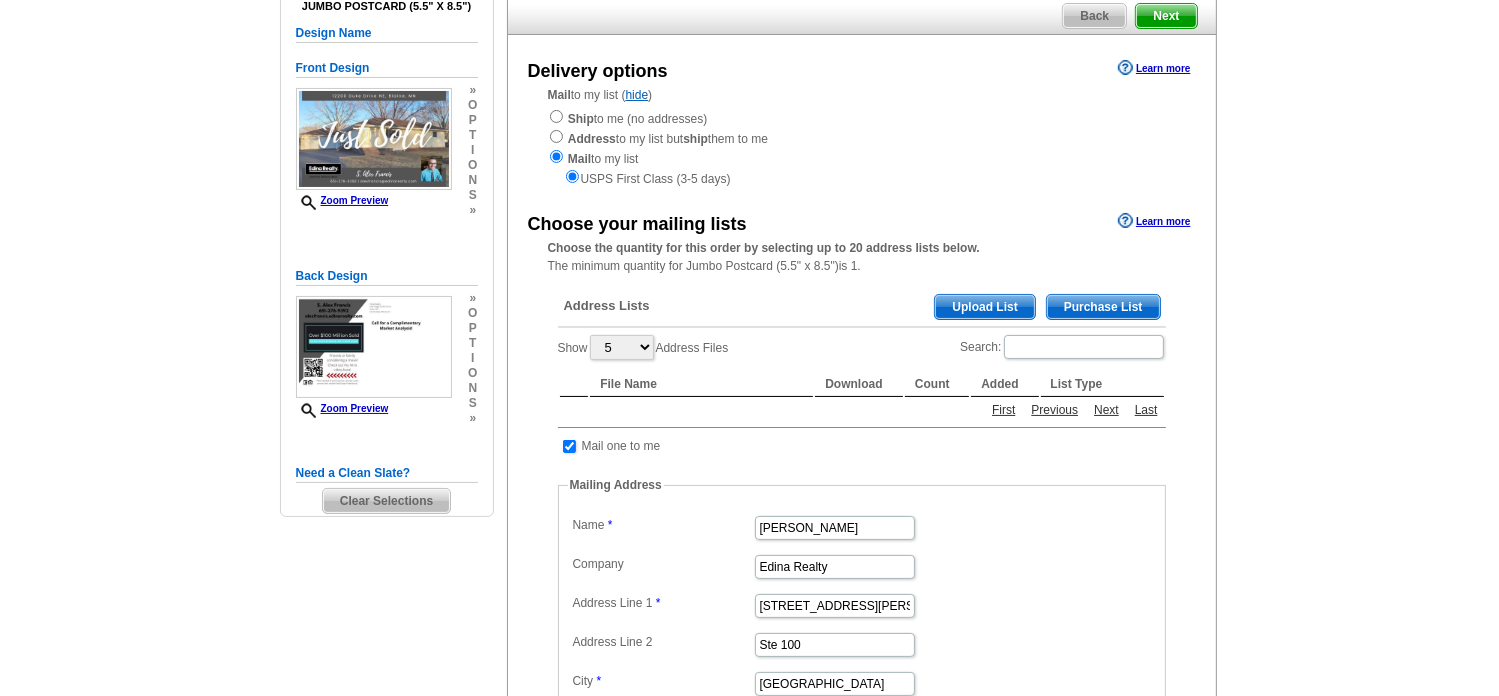 scroll, scrollTop: 184, scrollLeft: 0, axis: vertical 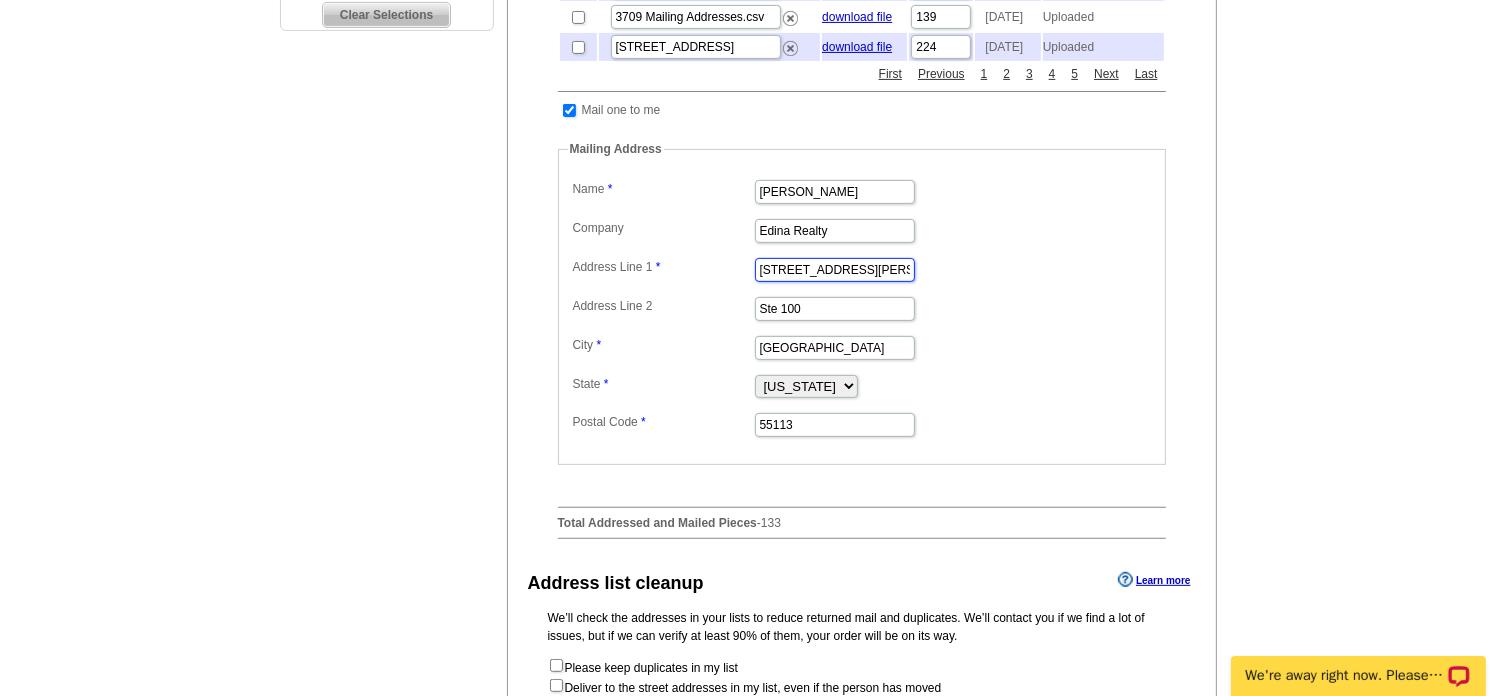 click on "2730 Snelling Ave N" at bounding box center [835, 270] 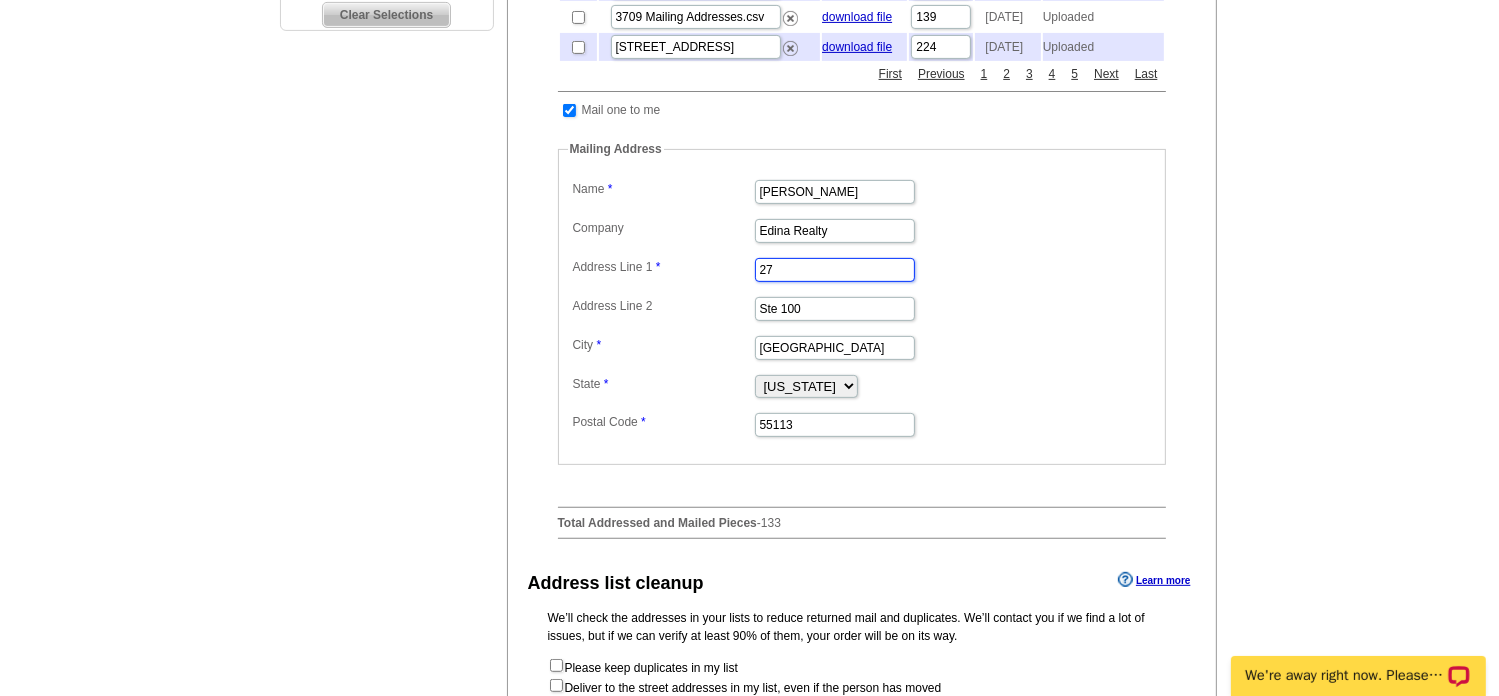 type on "2" 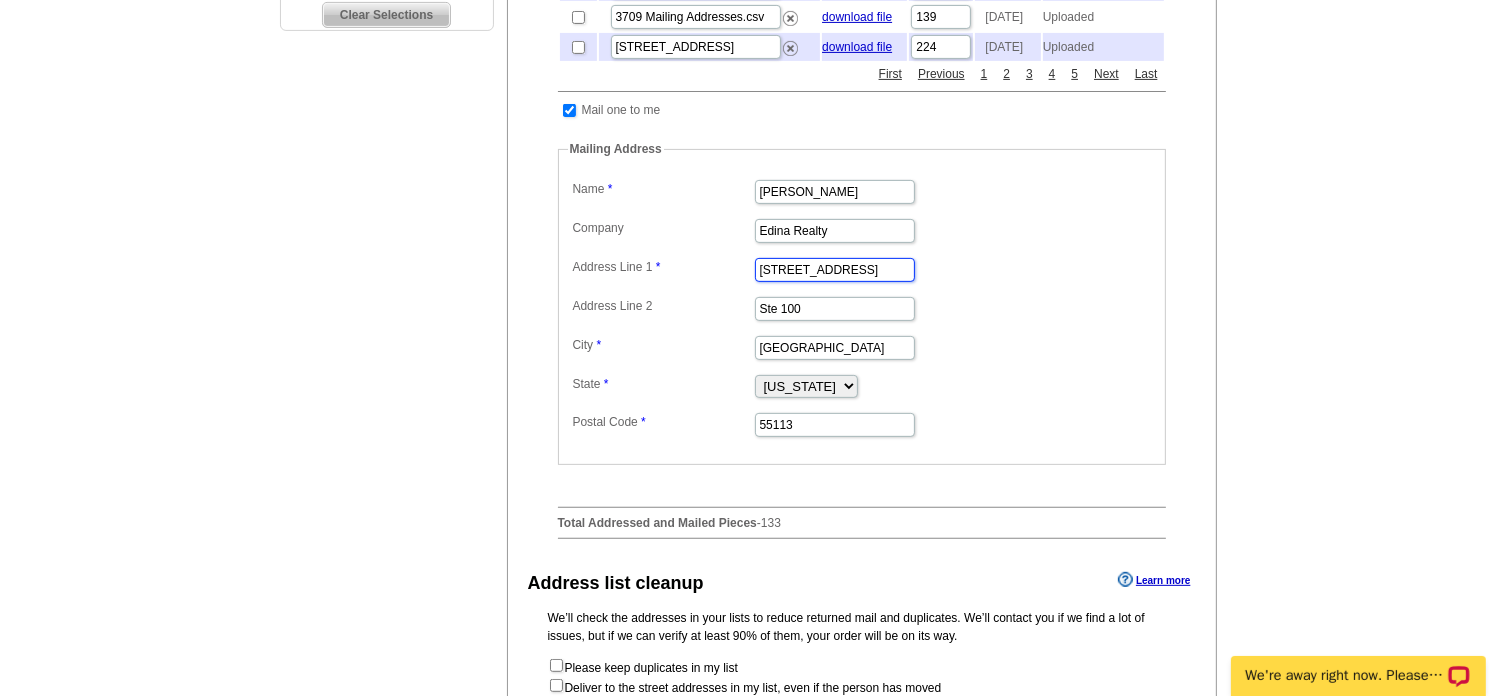 type on "500 Village Center Drive" 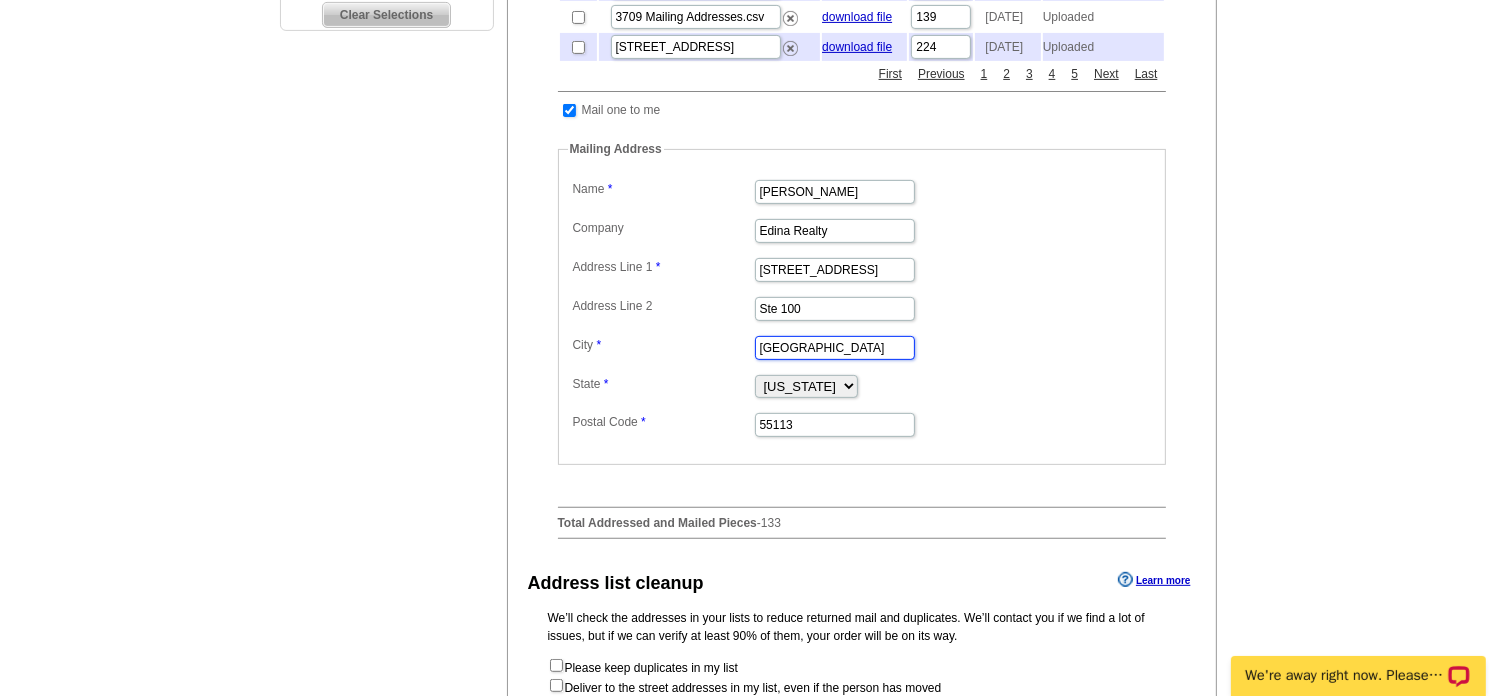 click on "Roseville" at bounding box center [835, 348] 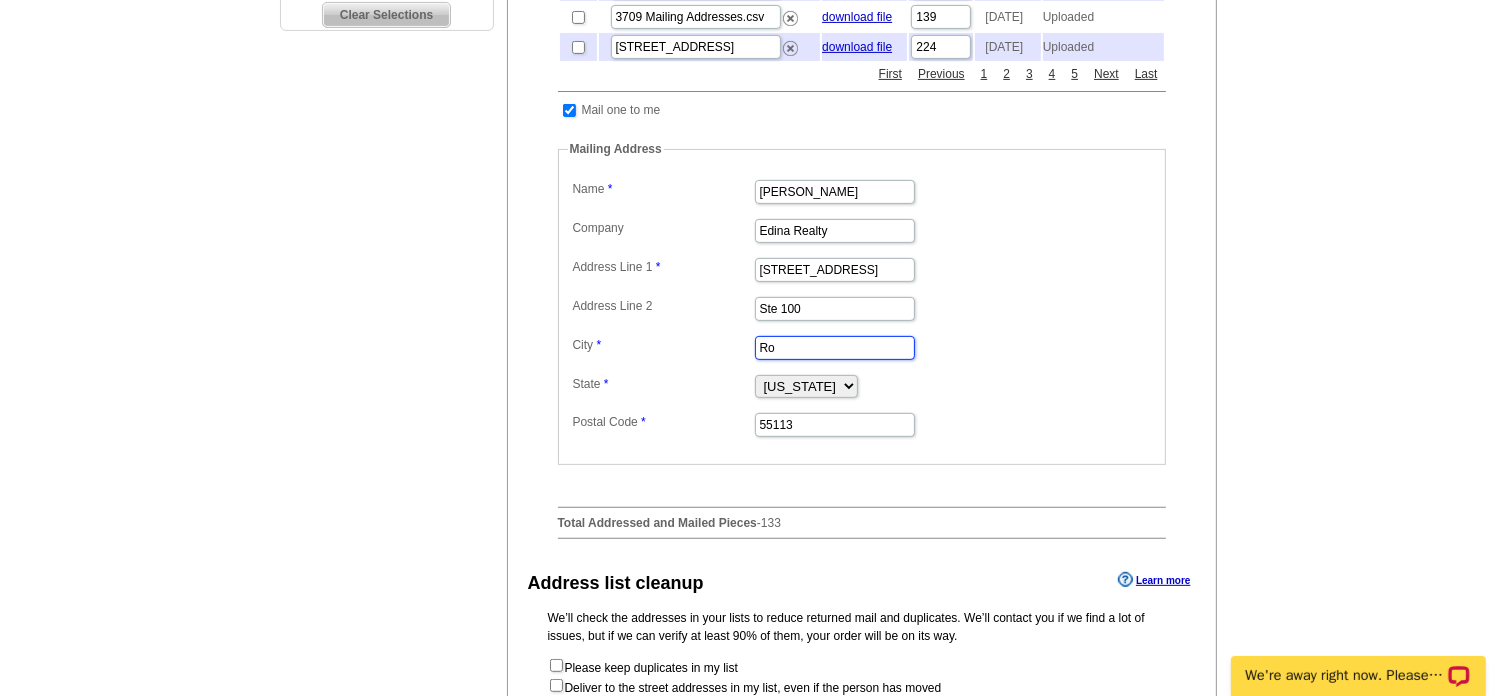 type on "R" 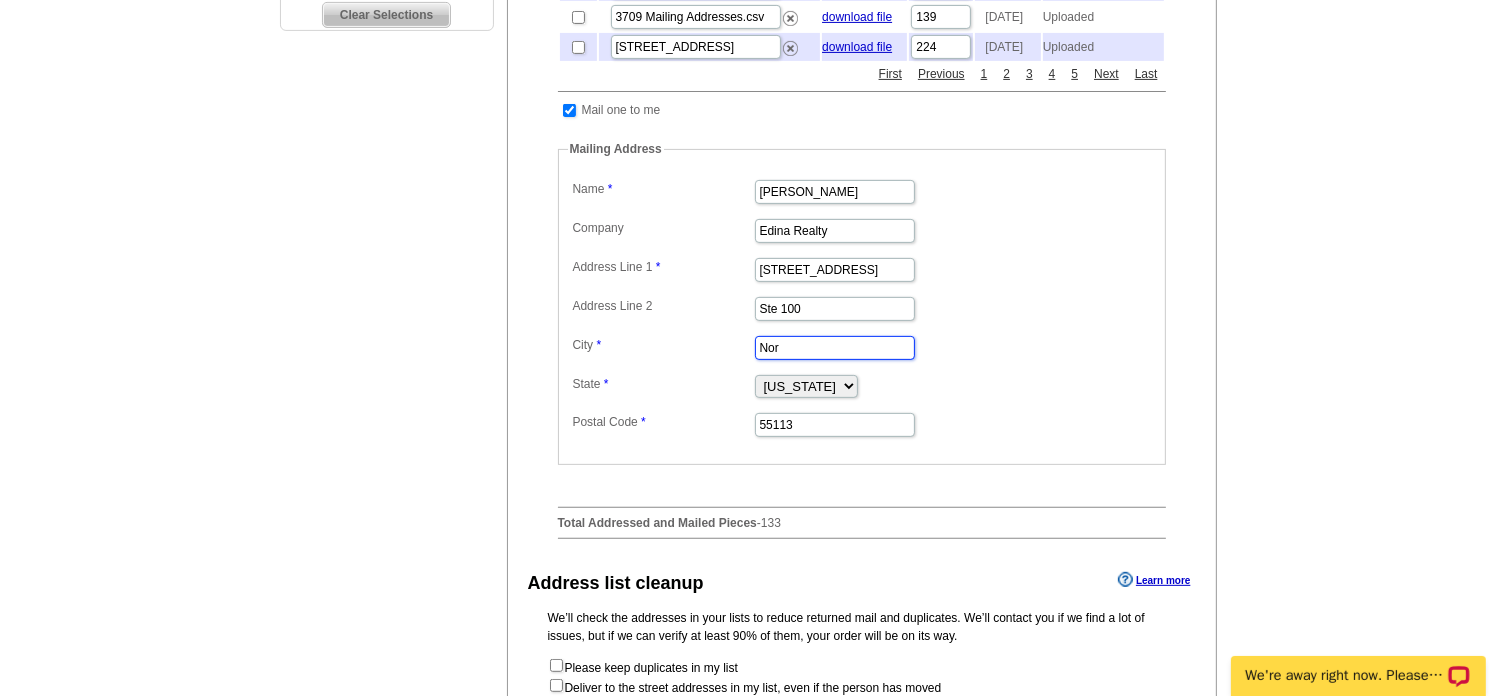 type on "Nor" 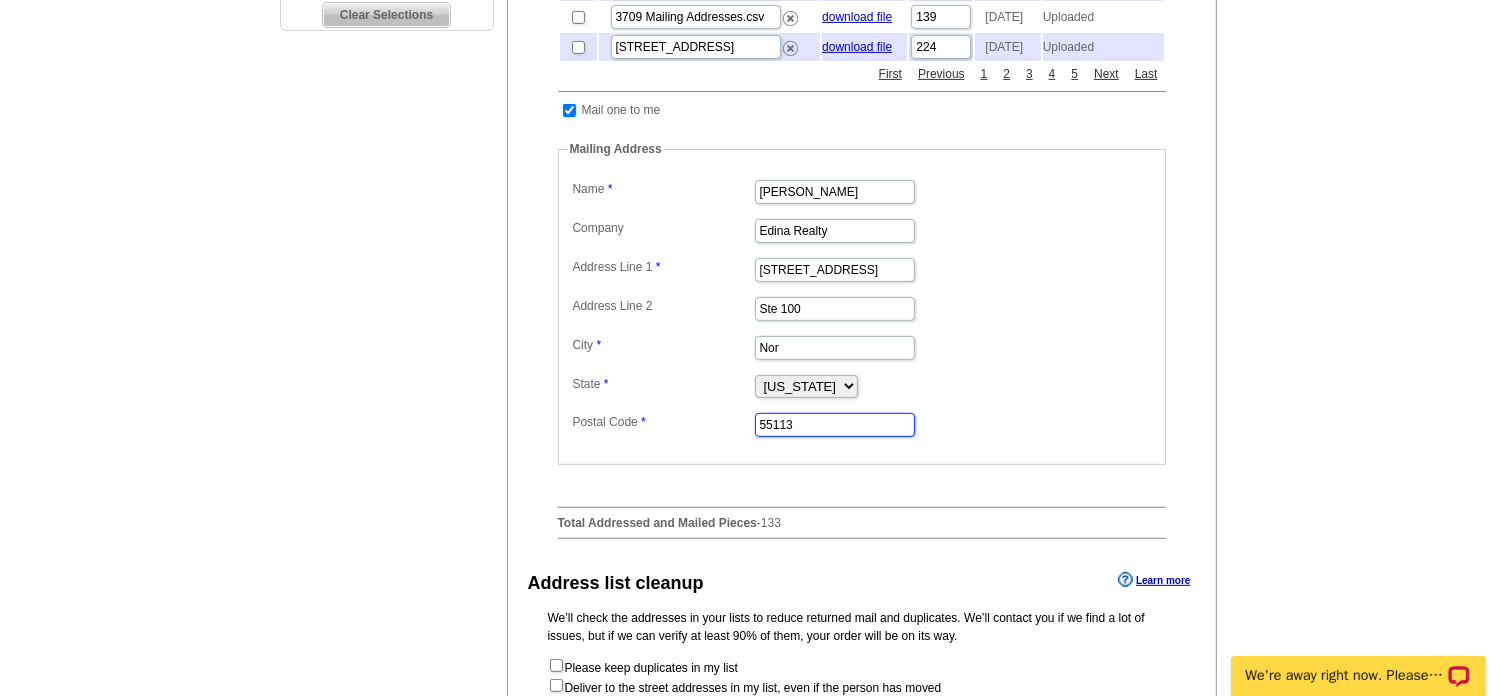 click on "55113" at bounding box center (835, 425) 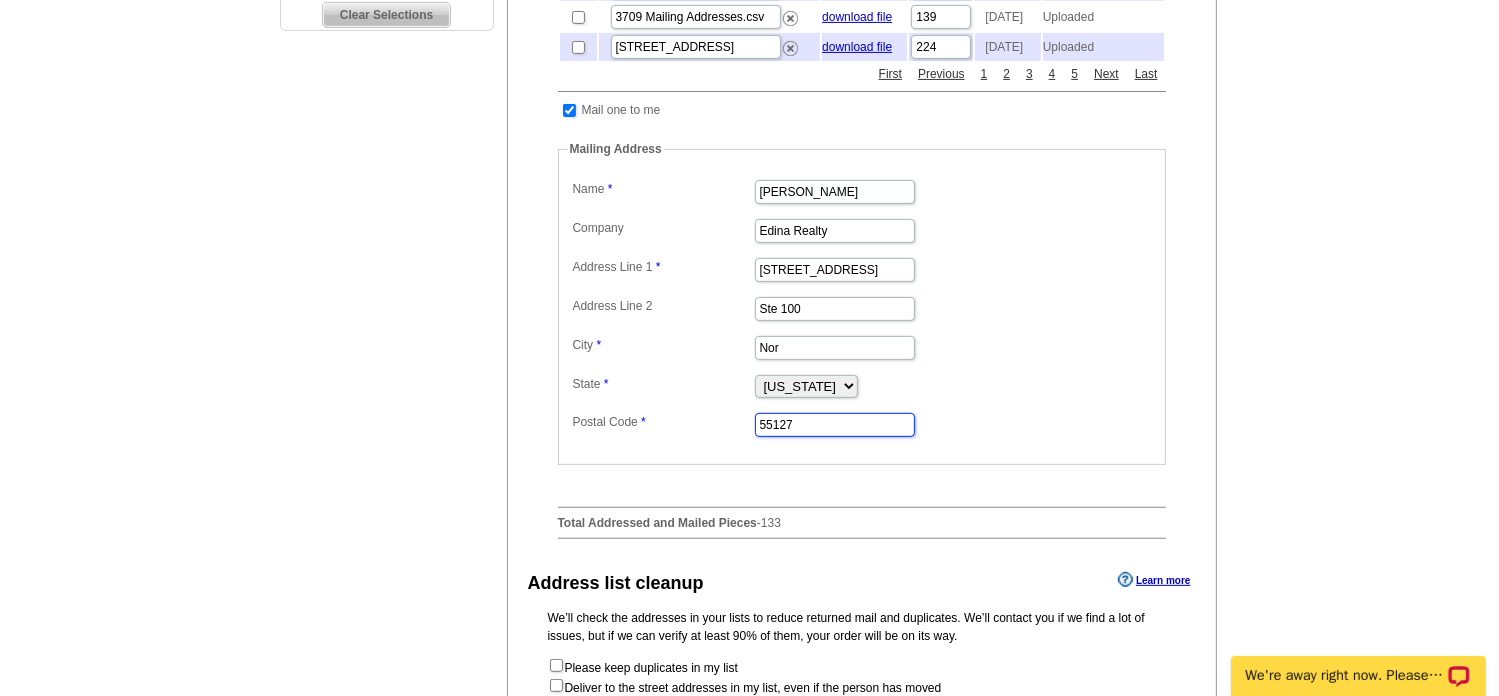 type on "55127" 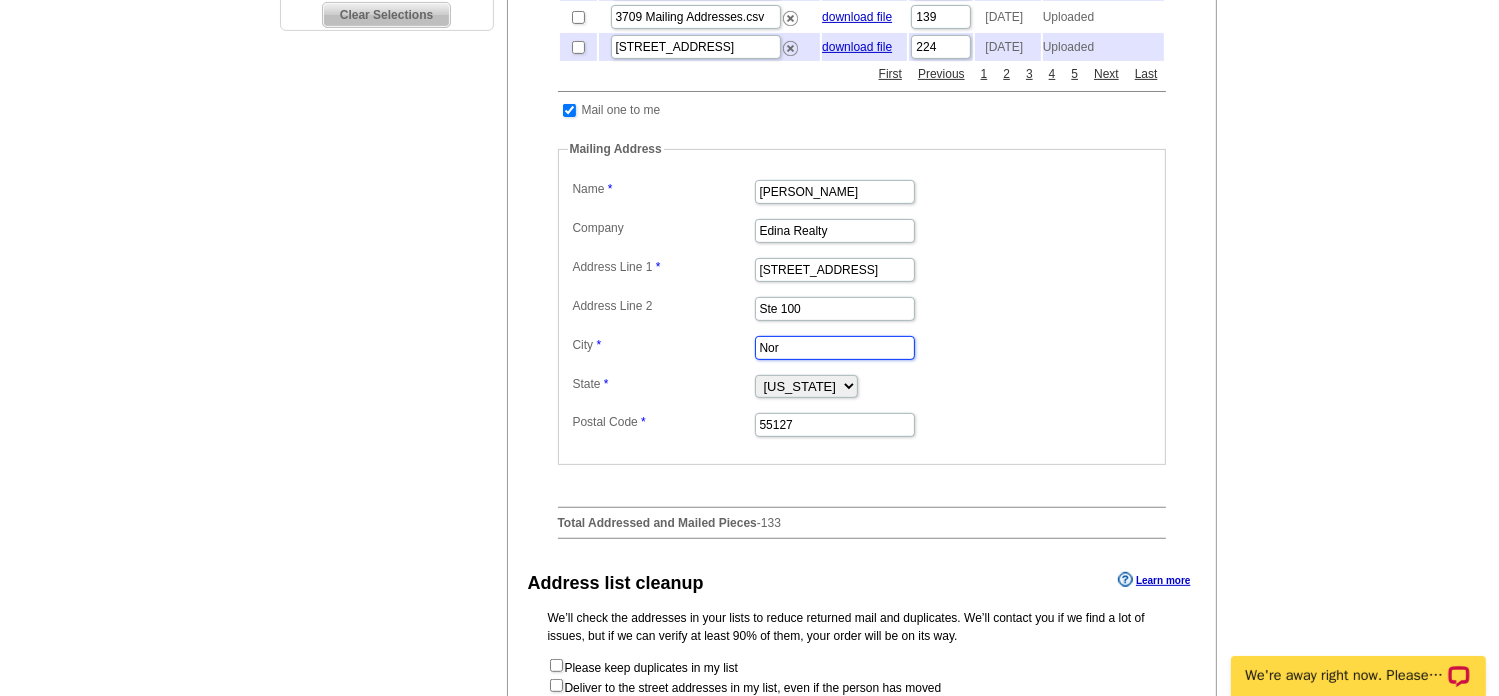 click on "Nor" at bounding box center [835, 348] 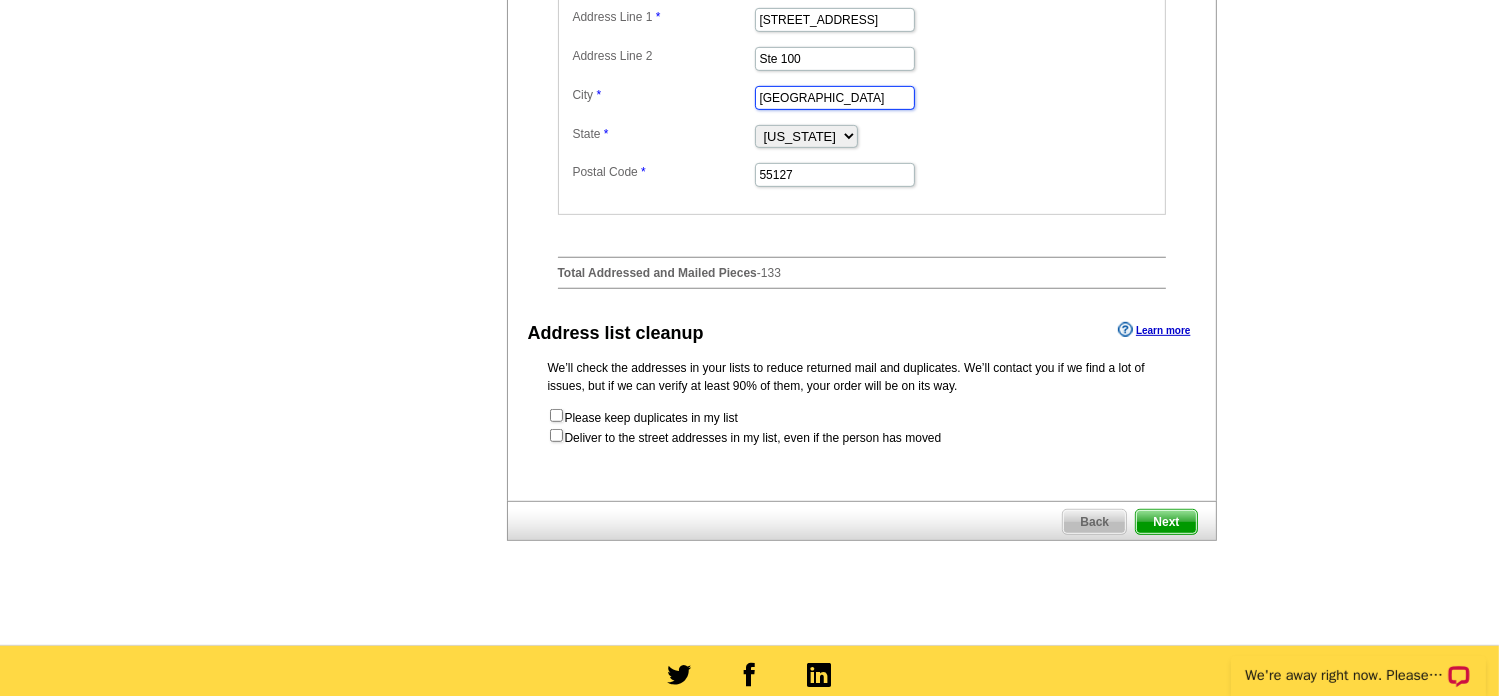 scroll, scrollTop: 934, scrollLeft: 0, axis: vertical 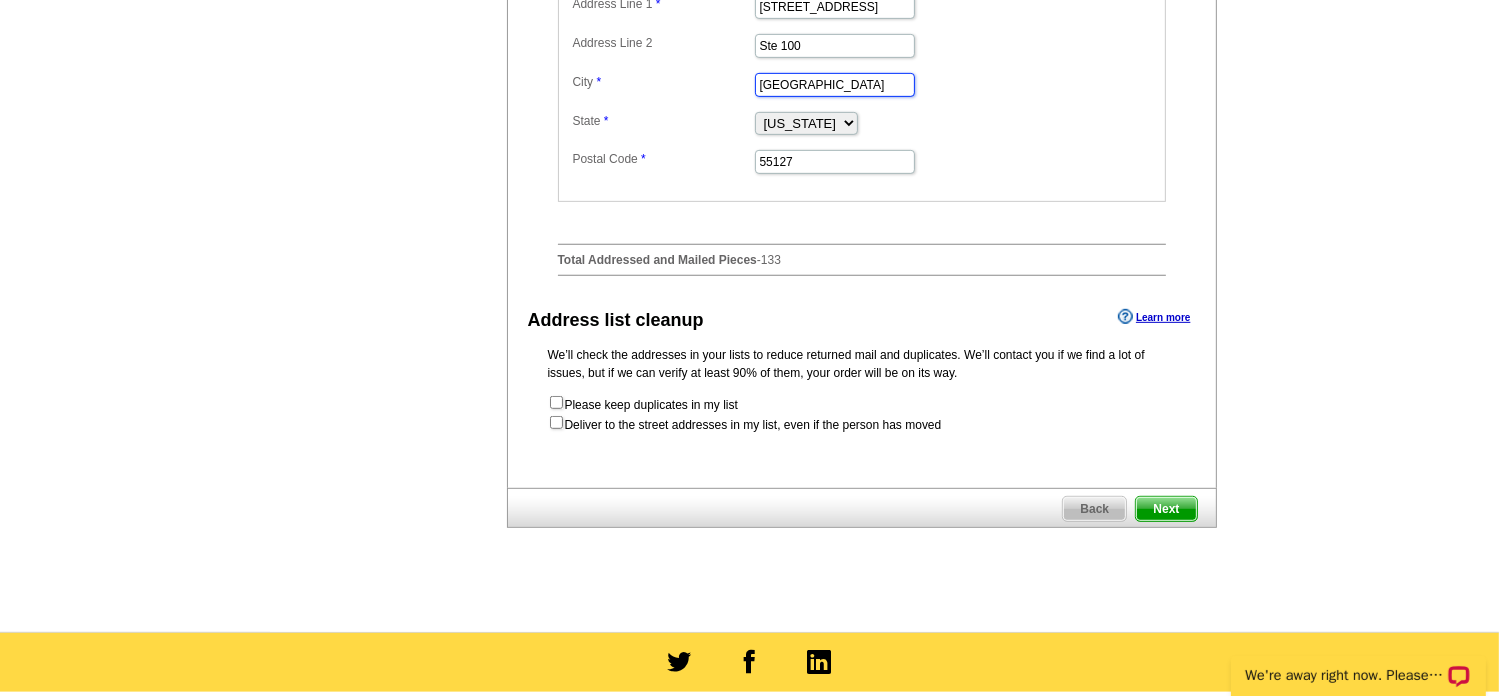 type on "North Oaks" 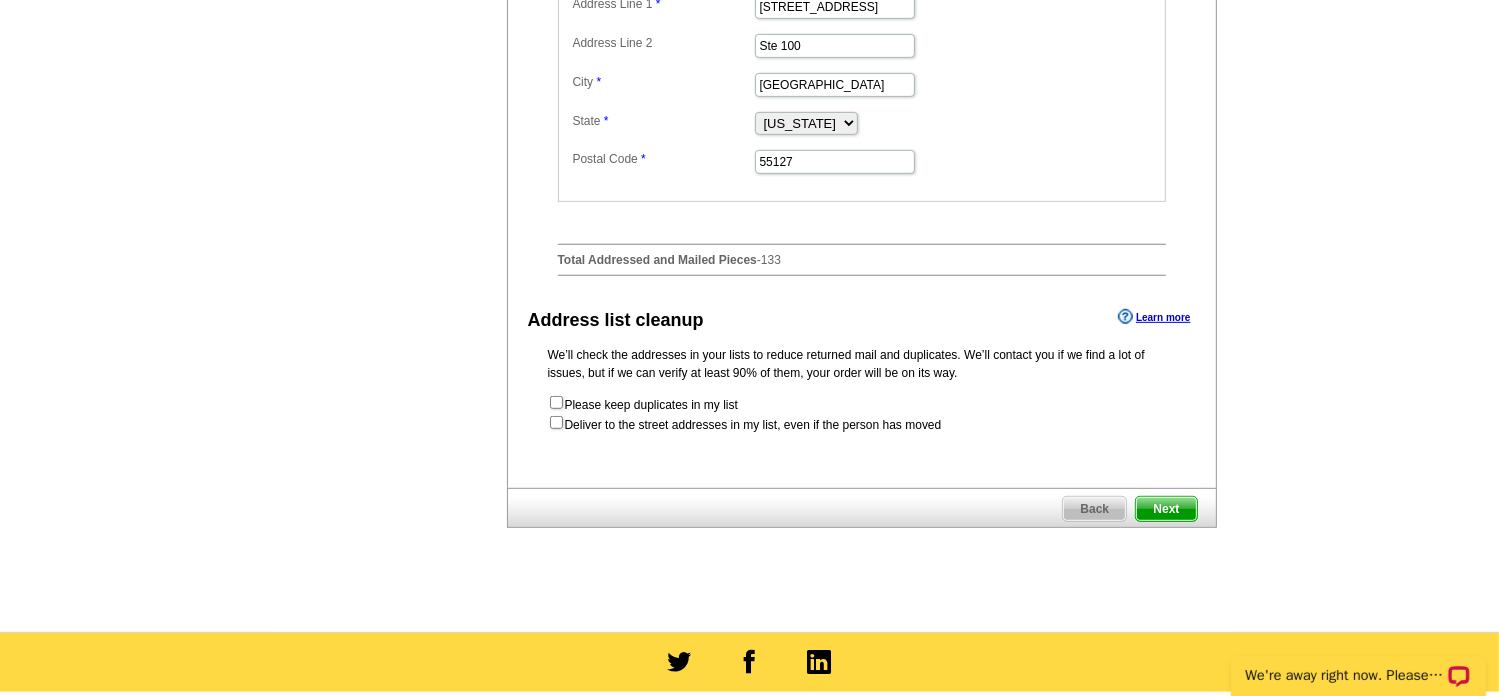 click on "Next" at bounding box center (1166, 509) 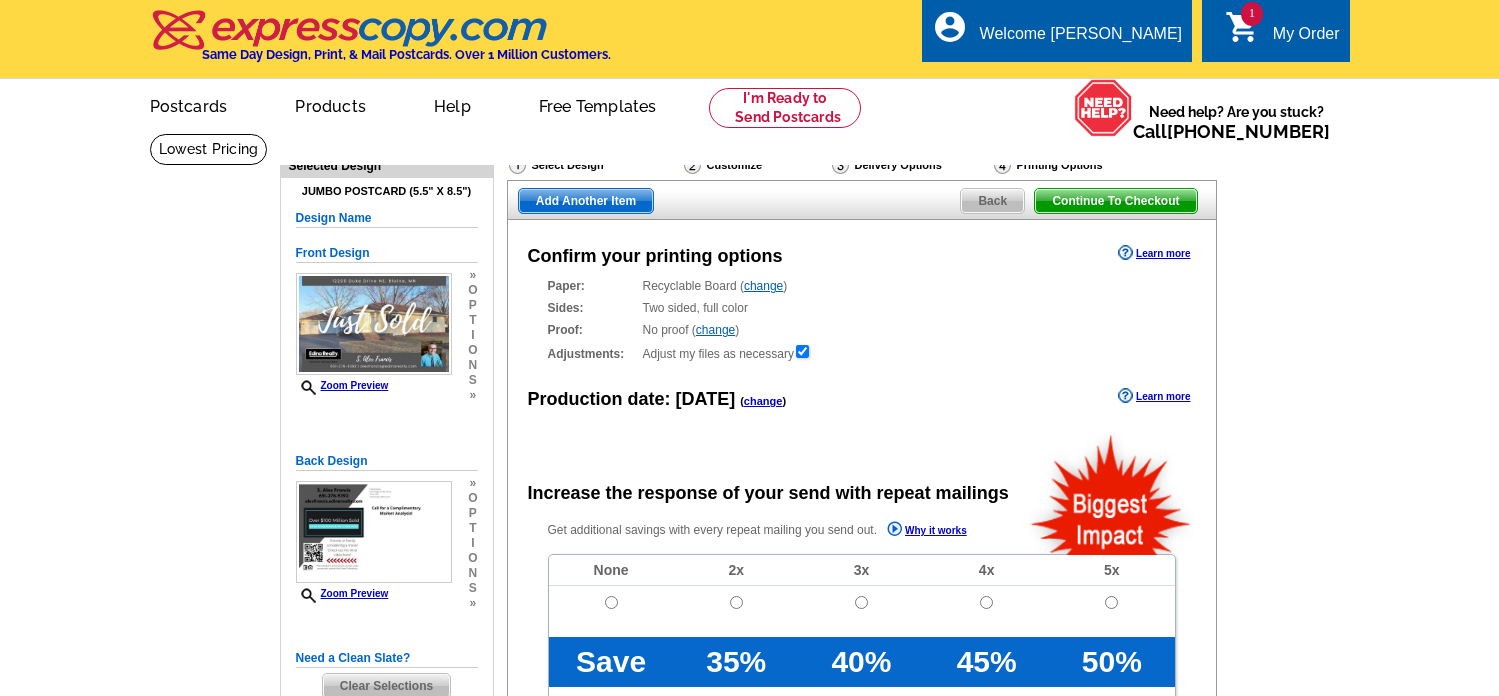 scroll, scrollTop: 0, scrollLeft: 0, axis: both 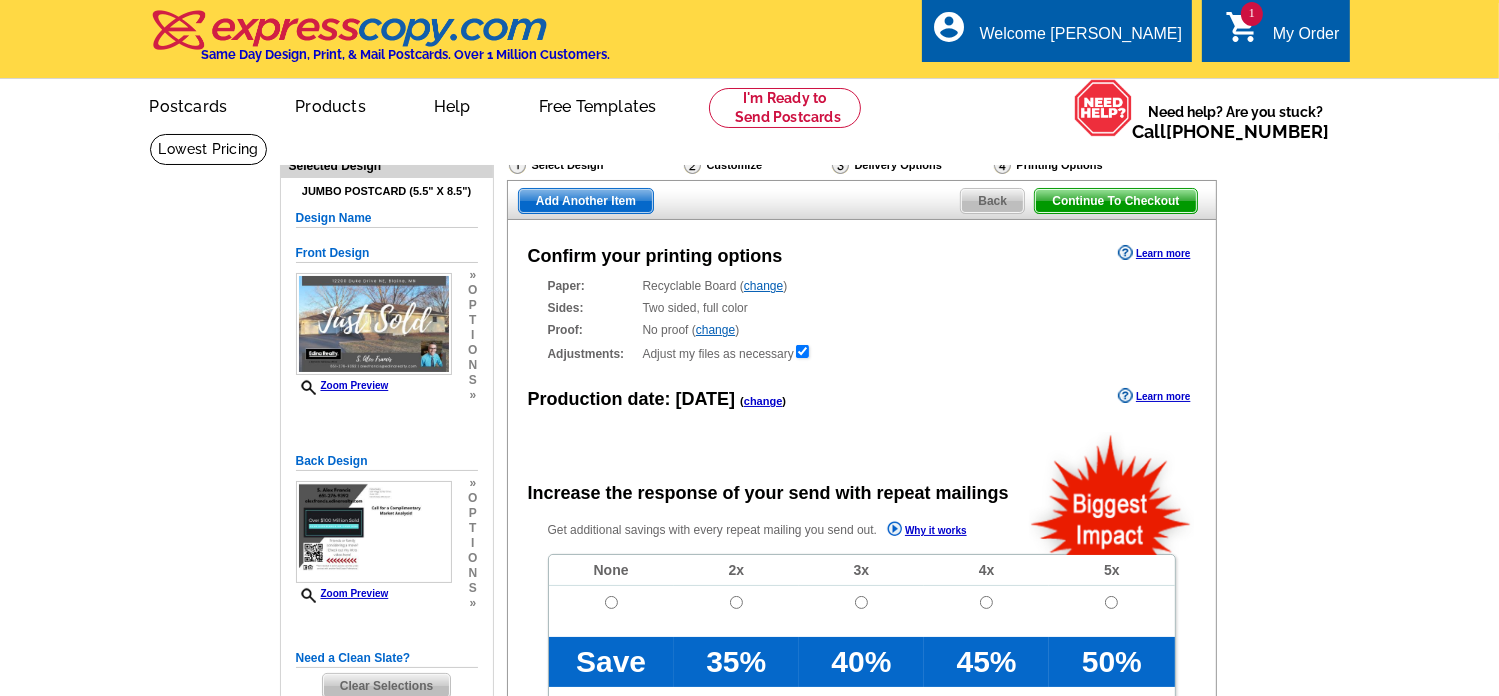 radio on "false" 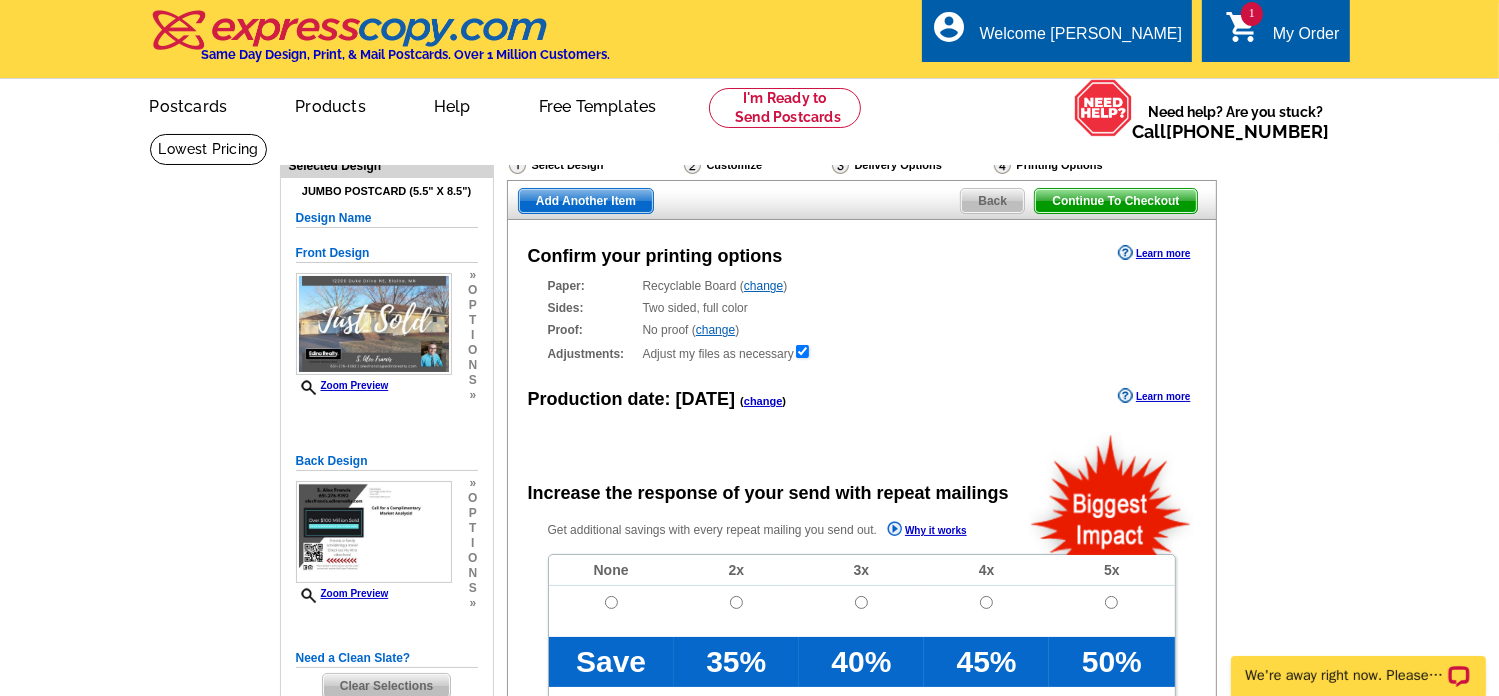 scroll, scrollTop: 0, scrollLeft: 0, axis: both 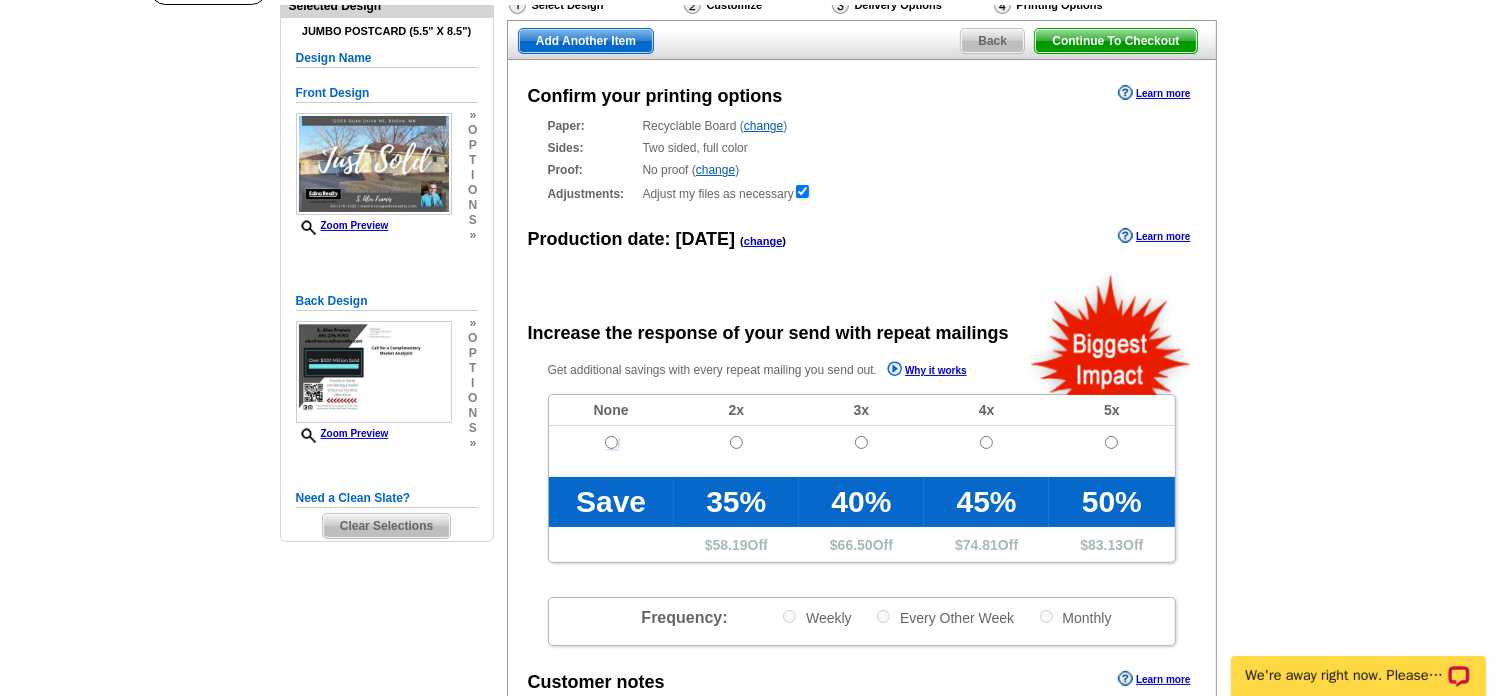 click at bounding box center (611, 442) 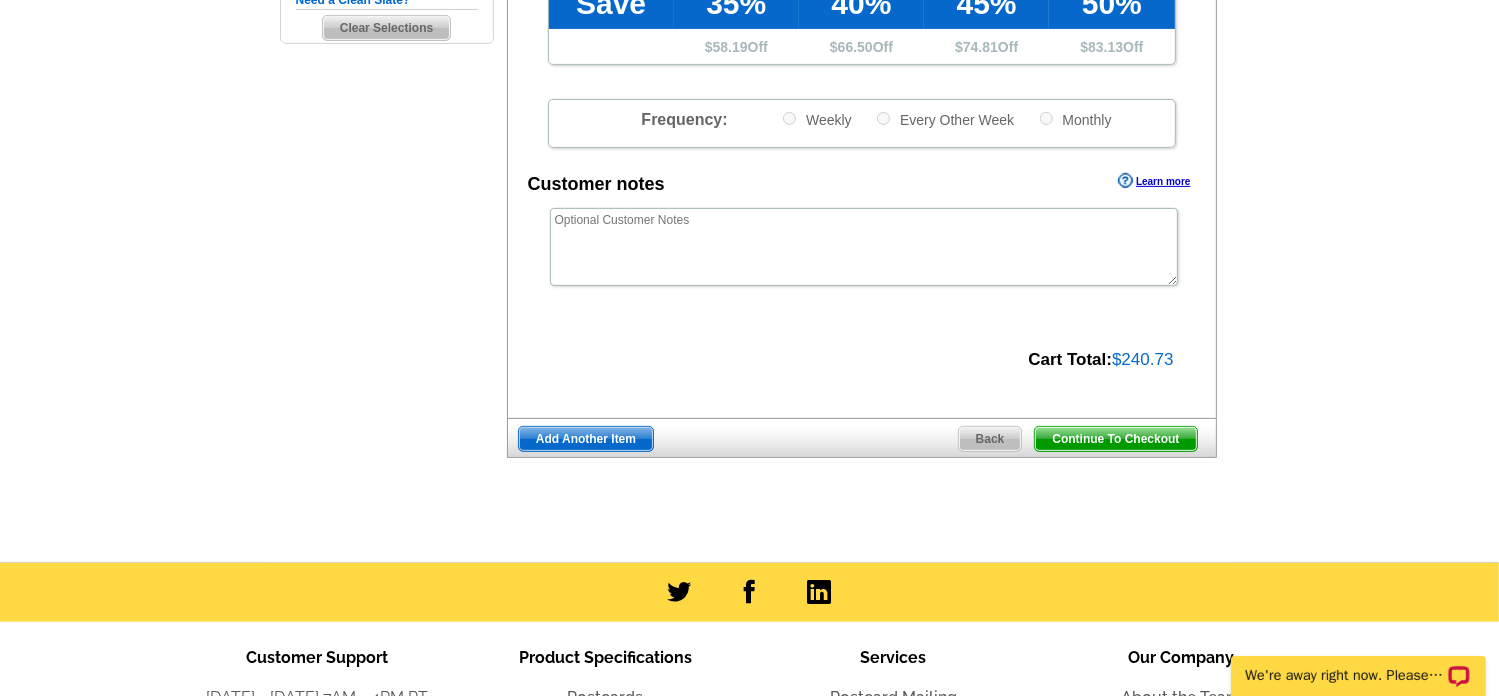 scroll, scrollTop: 678, scrollLeft: 0, axis: vertical 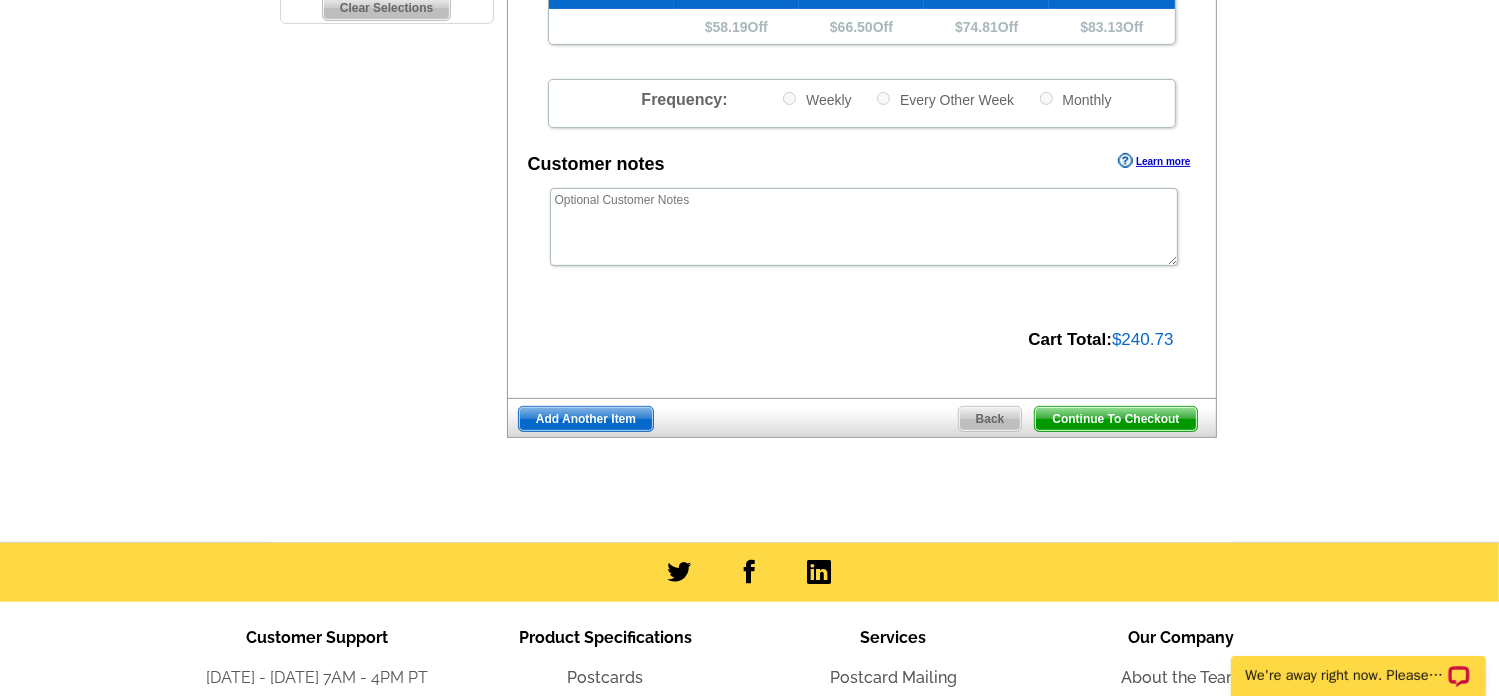click on "Continue To Checkout" at bounding box center (1115, 419) 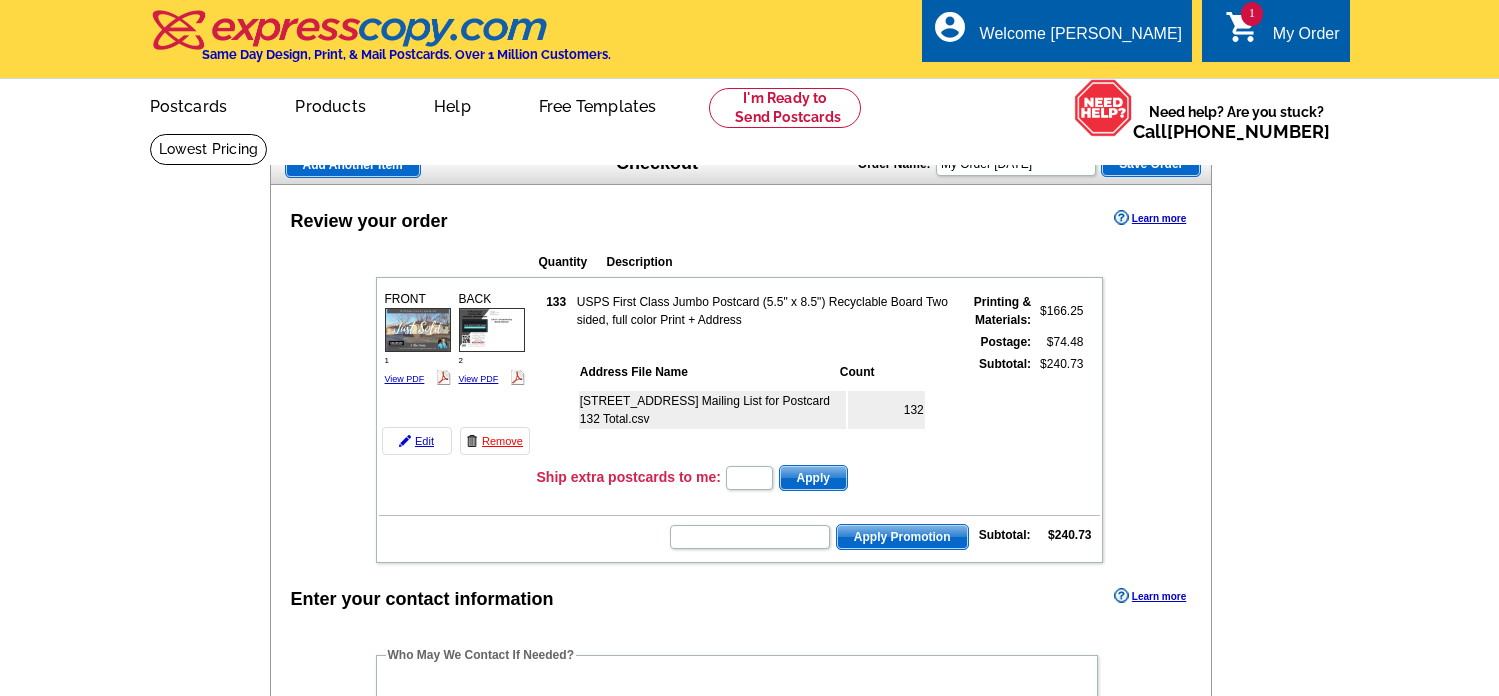 scroll, scrollTop: 0, scrollLeft: 0, axis: both 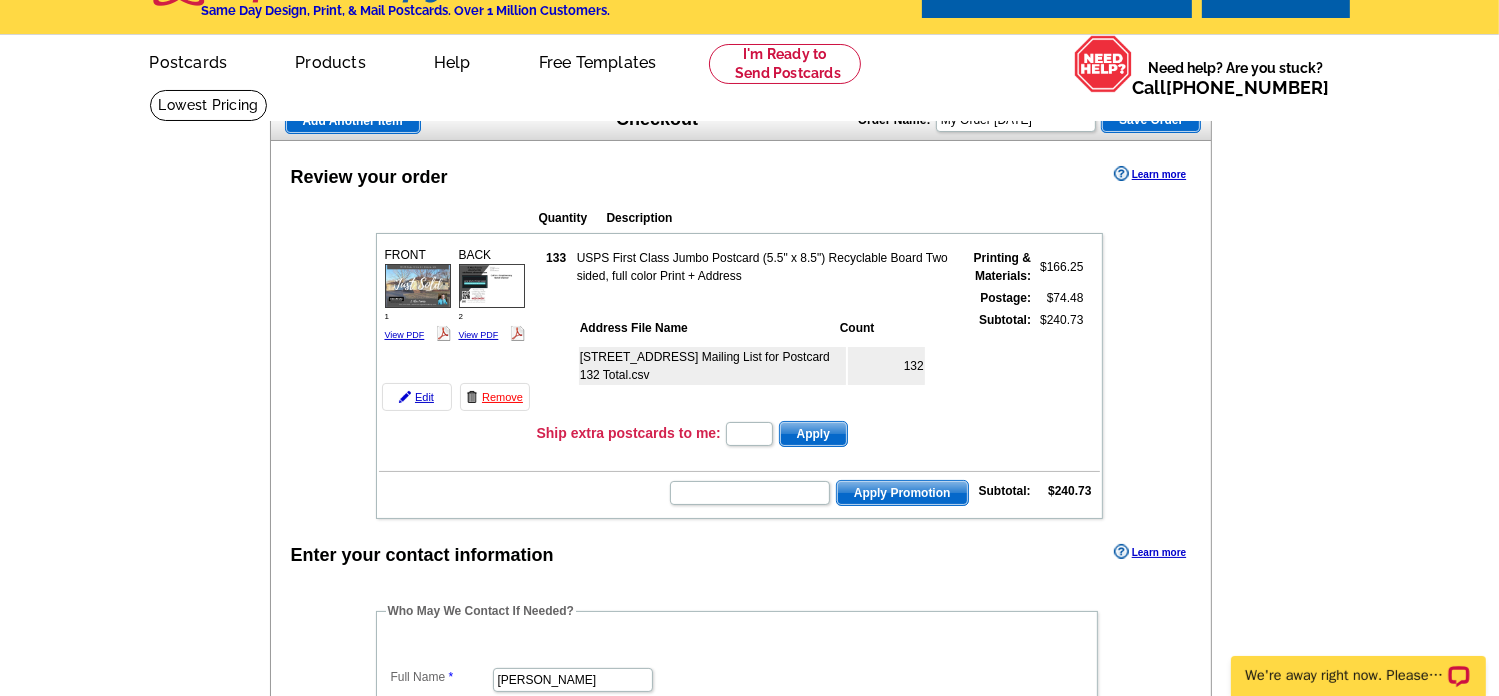 click on "Add Another Item" at bounding box center [353, 121] 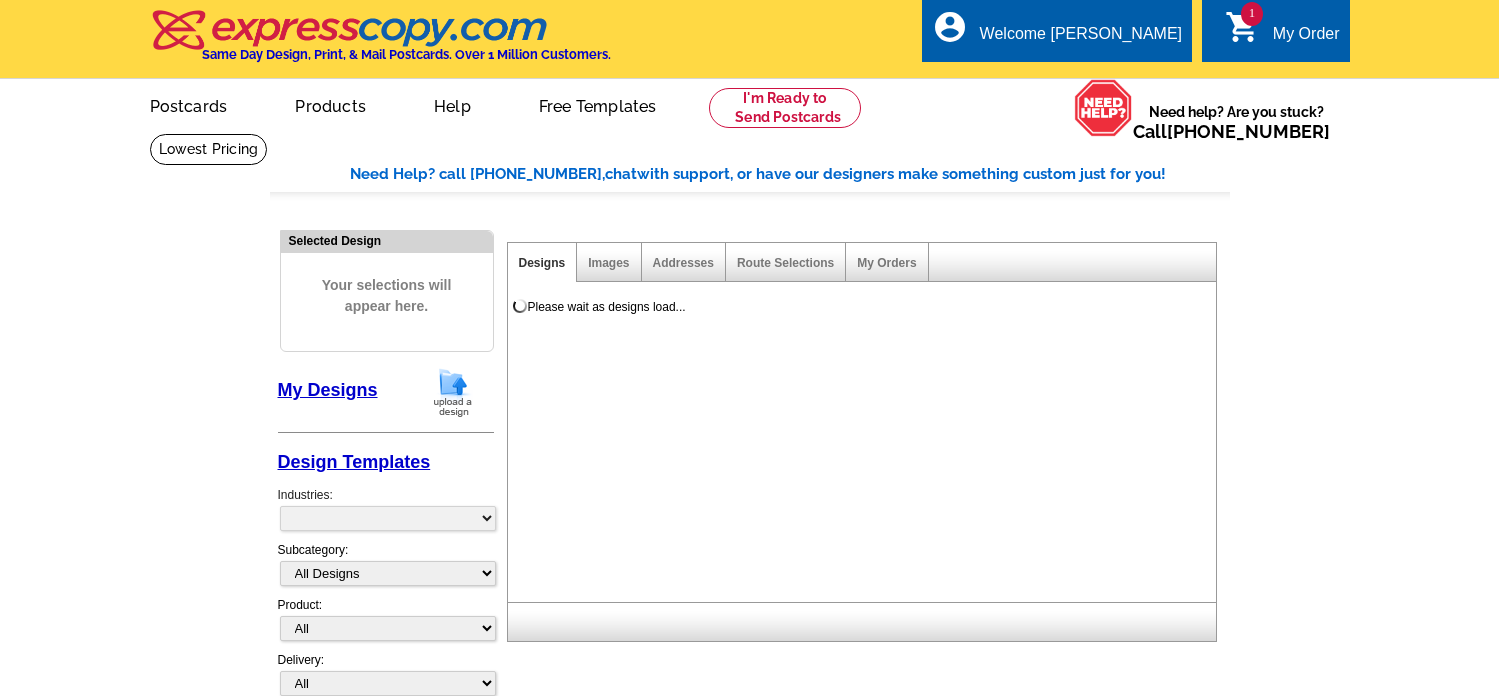 scroll, scrollTop: 0, scrollLeft: 0, axis: both 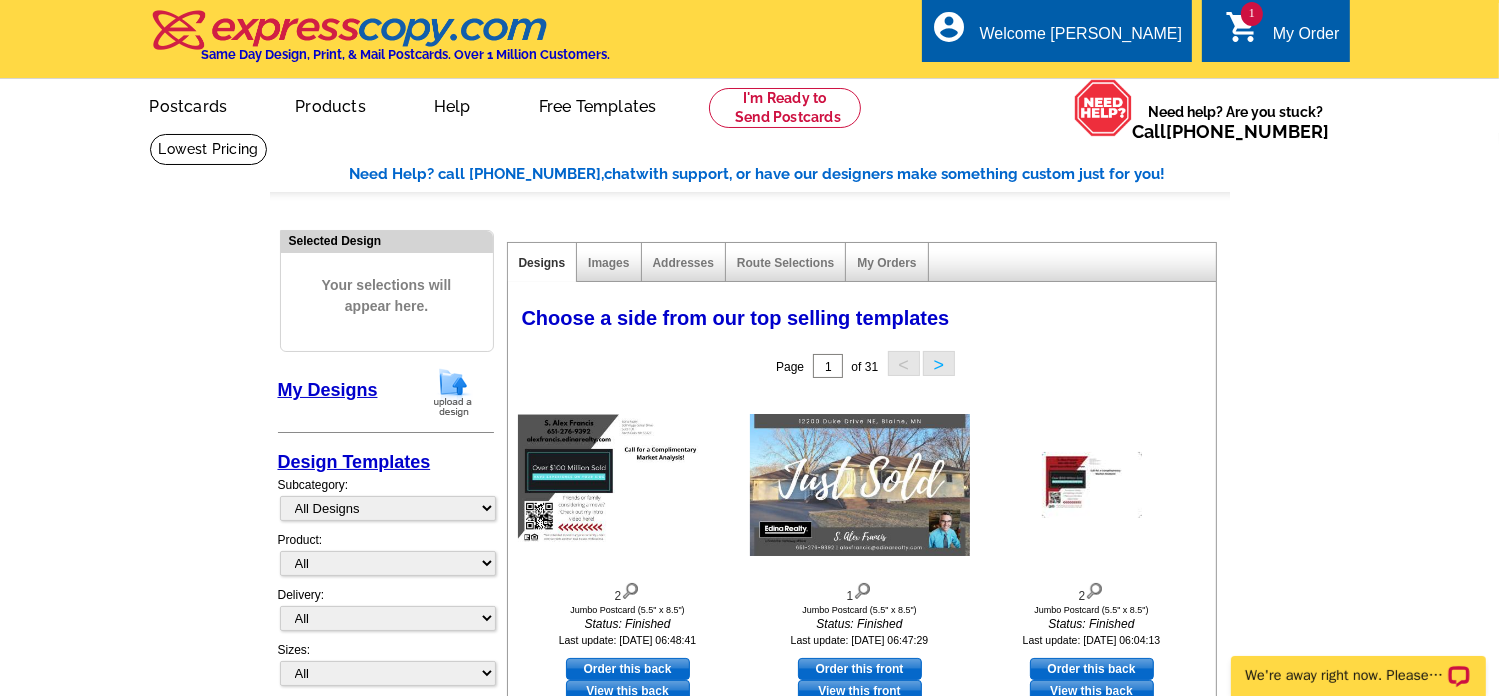 click on "My Designs" at bounding box center (328, 390) 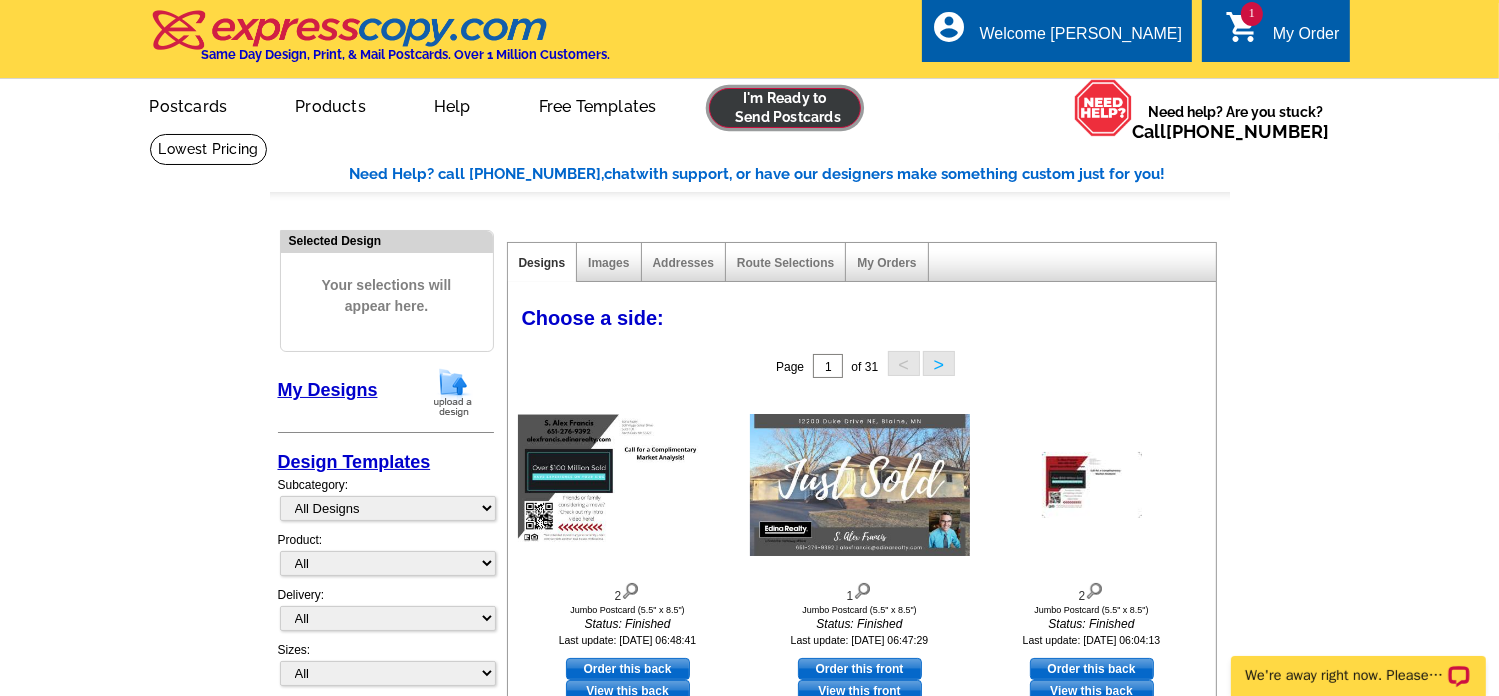 click at bounding box center [785, 108] 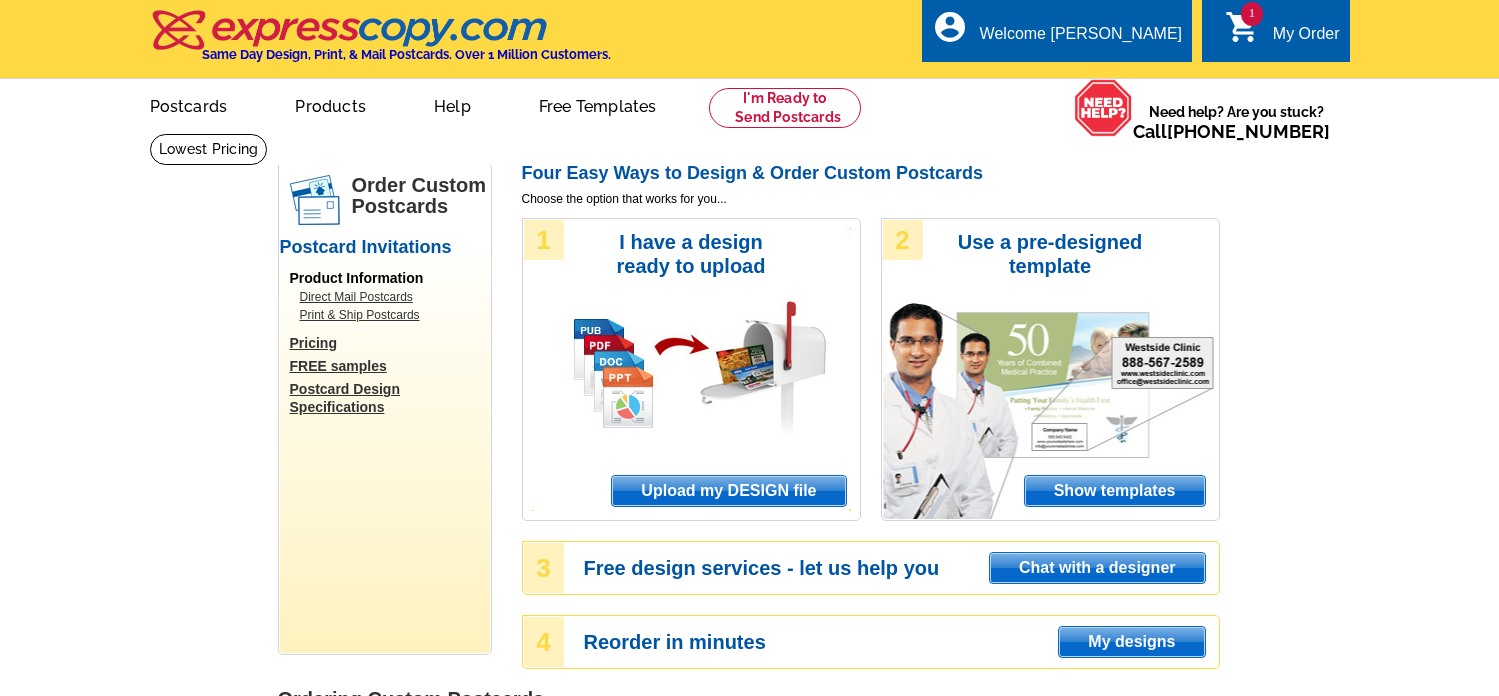 scroll, scrollTop: 0, scrollLeft: 0, axis: both 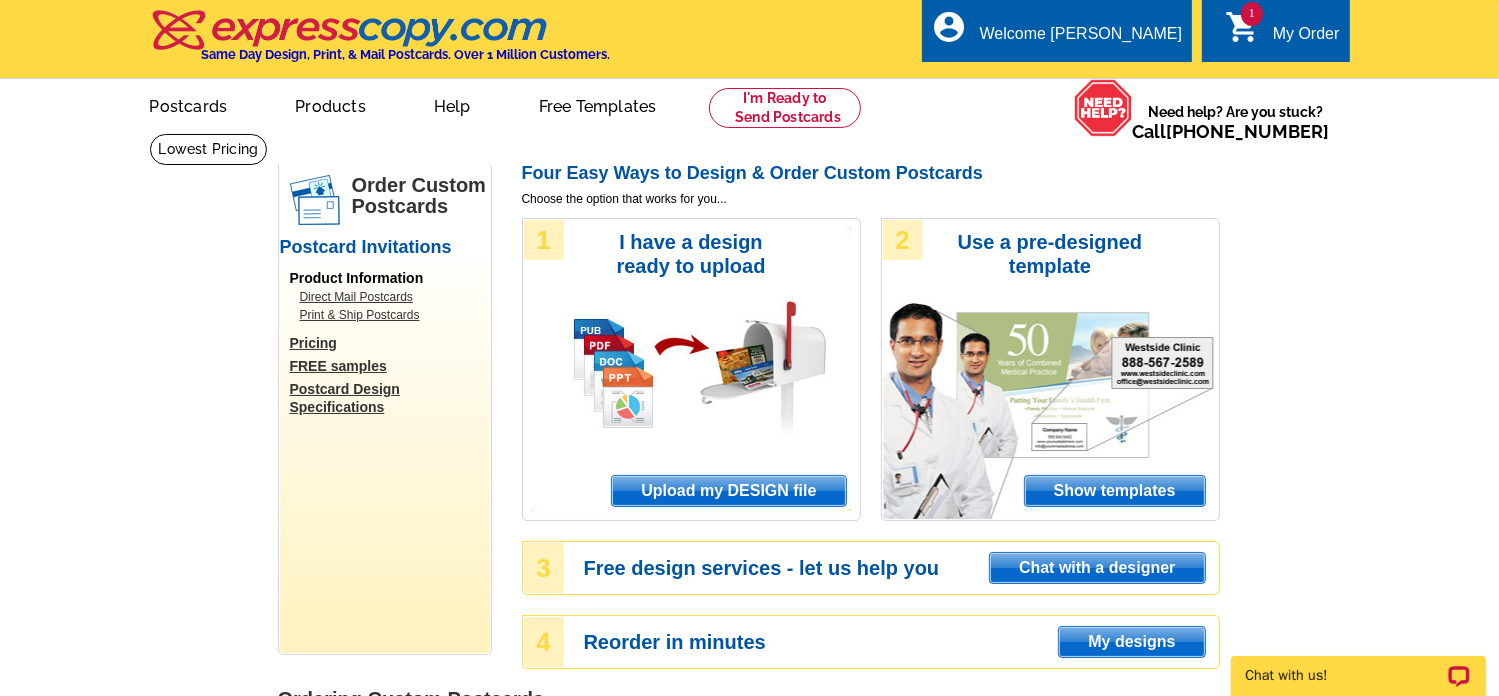 click on "Upload my DESIGN file" at bounding box center [728, 491] 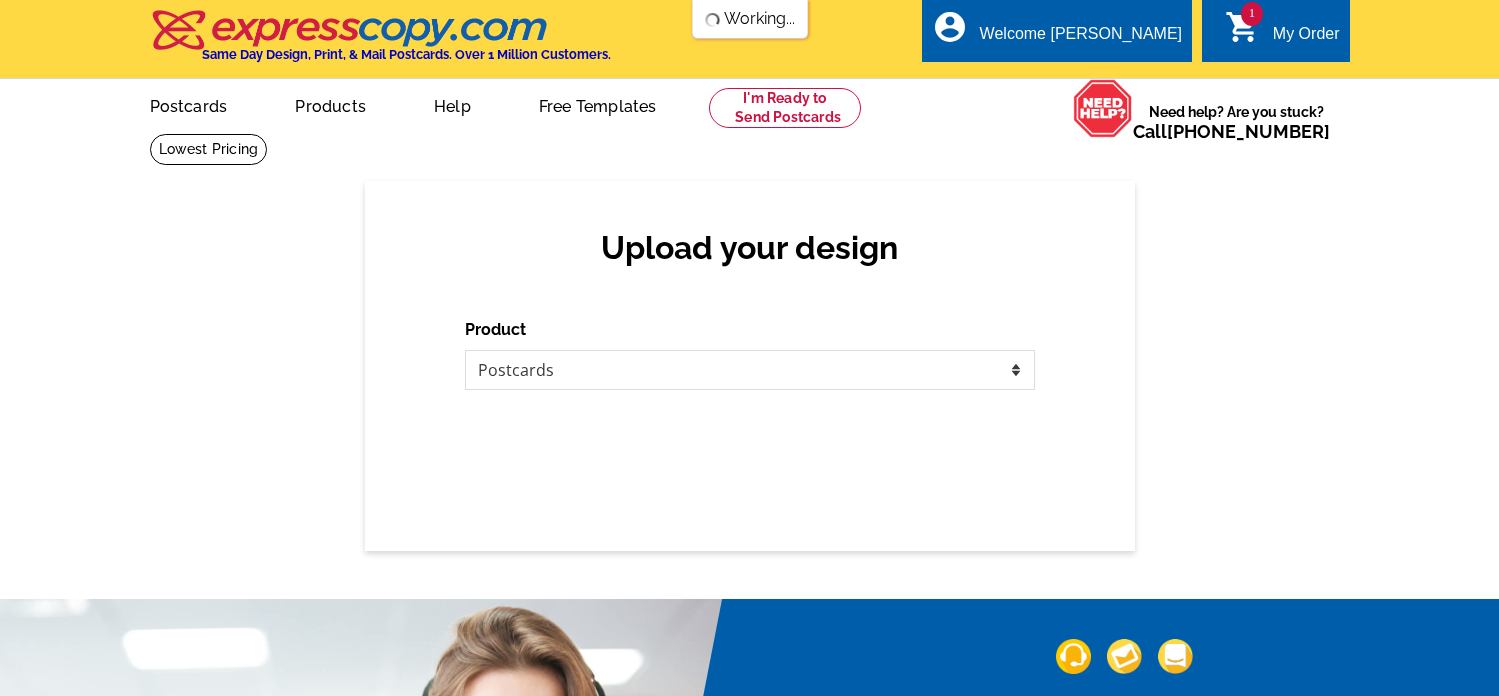 scroll, scrollTop: 0, scrollLeft: 0, axis: both 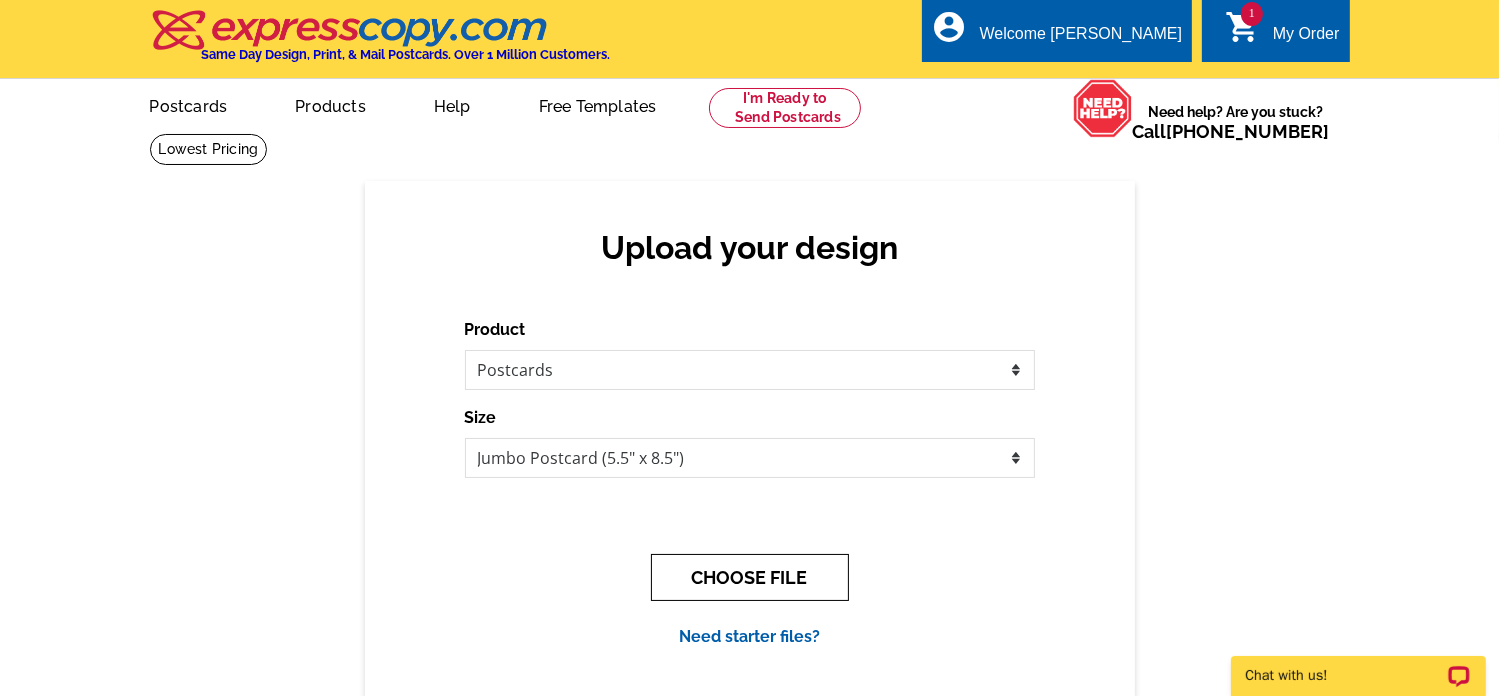 click on "CHOOSE FILE" at bounding box center [750, 577] 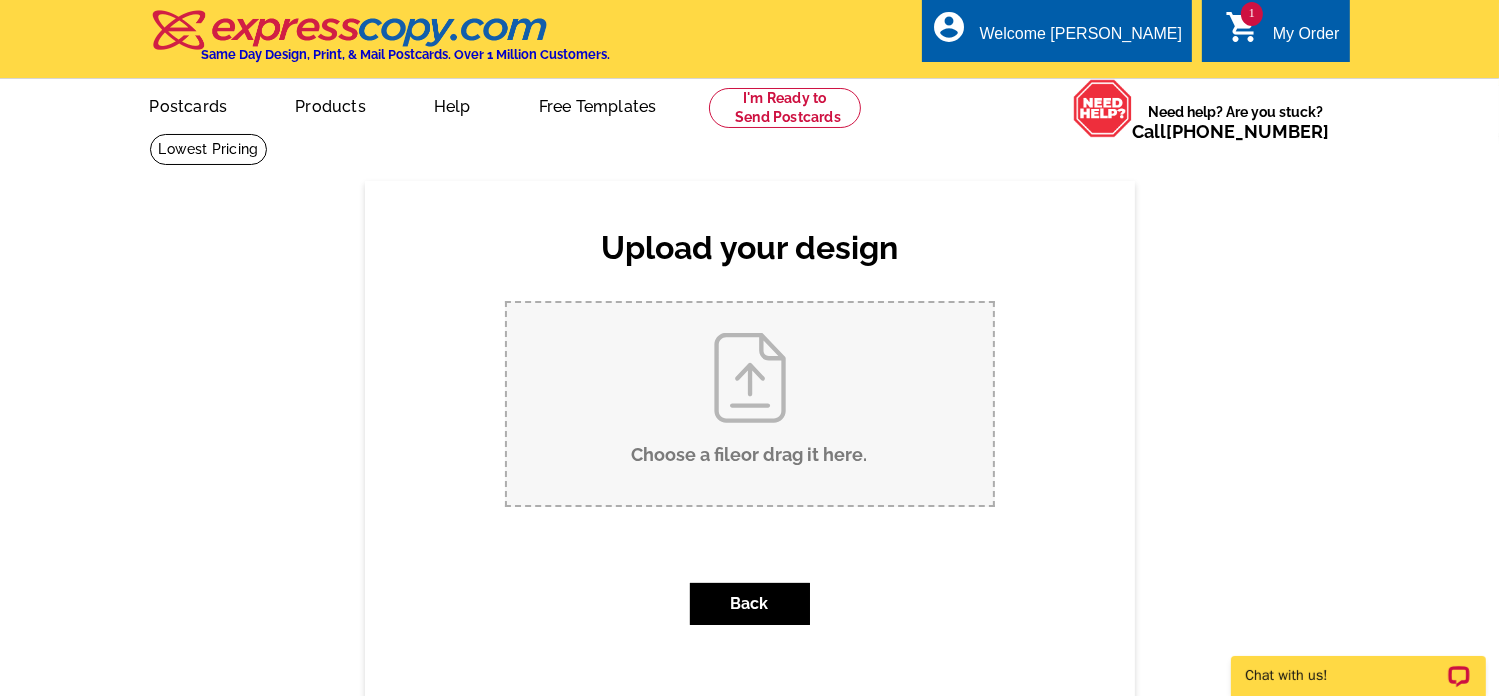 click on "Choose a file  or drag it here ." at bounding box center (750, 404) 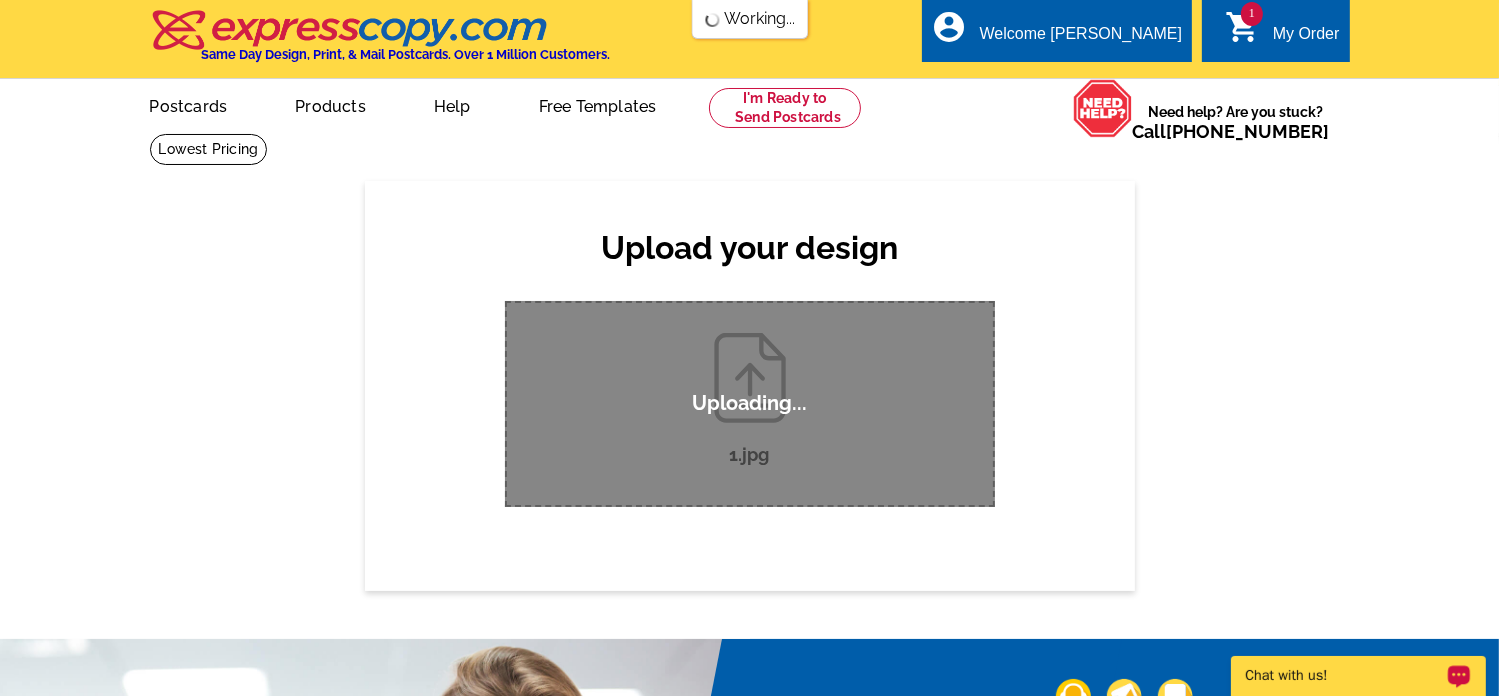 scroll, scrollTop: 0, scrollLeft: 0, axis: both 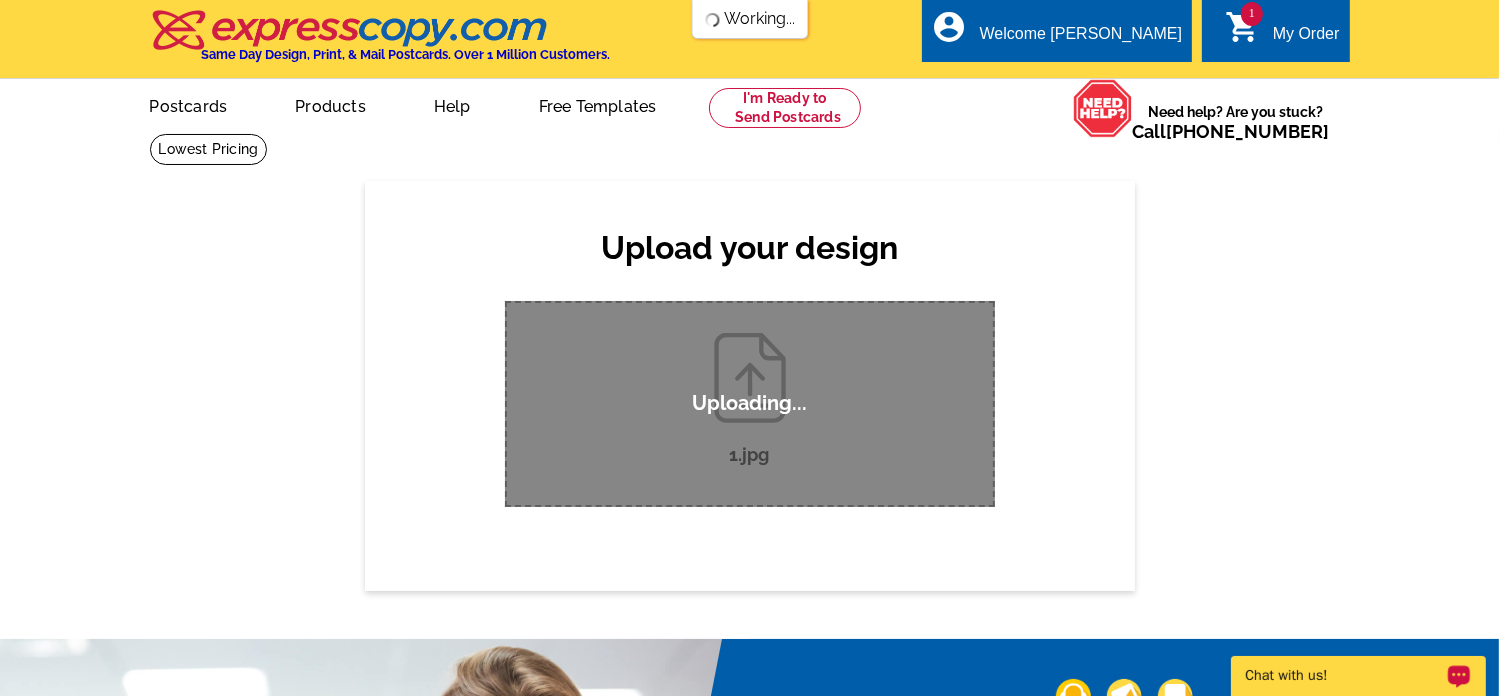 type 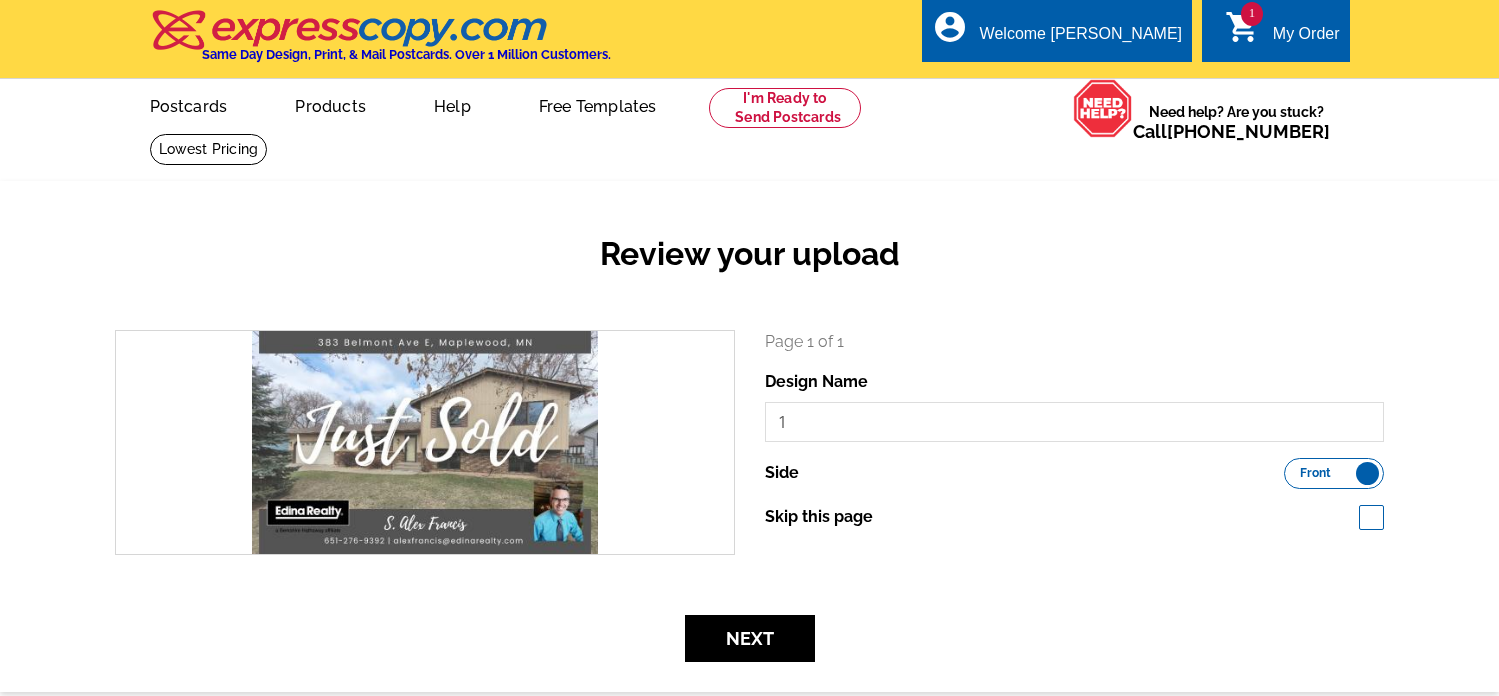 scroll, scrollTop: 0, scrollLeft: 0, axis: both 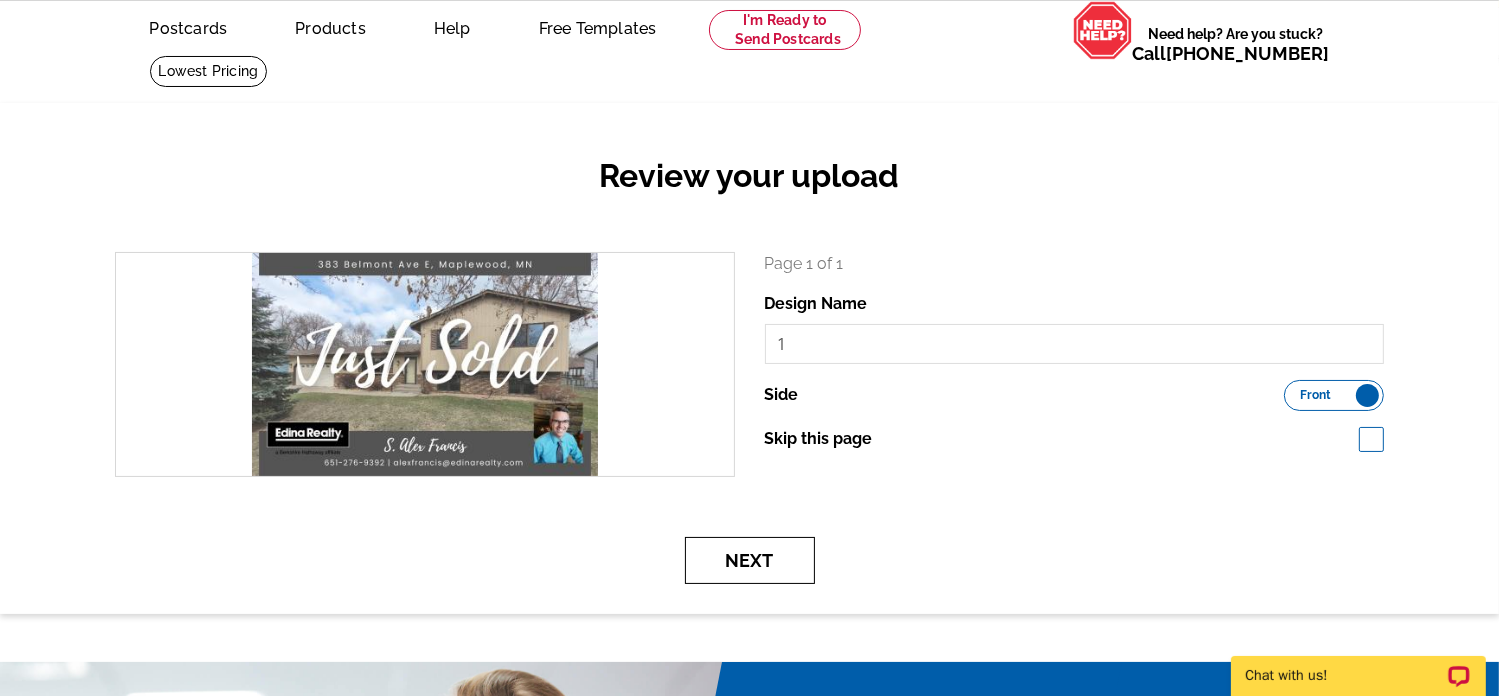 click on "Next" at bounding box center [750, 560] 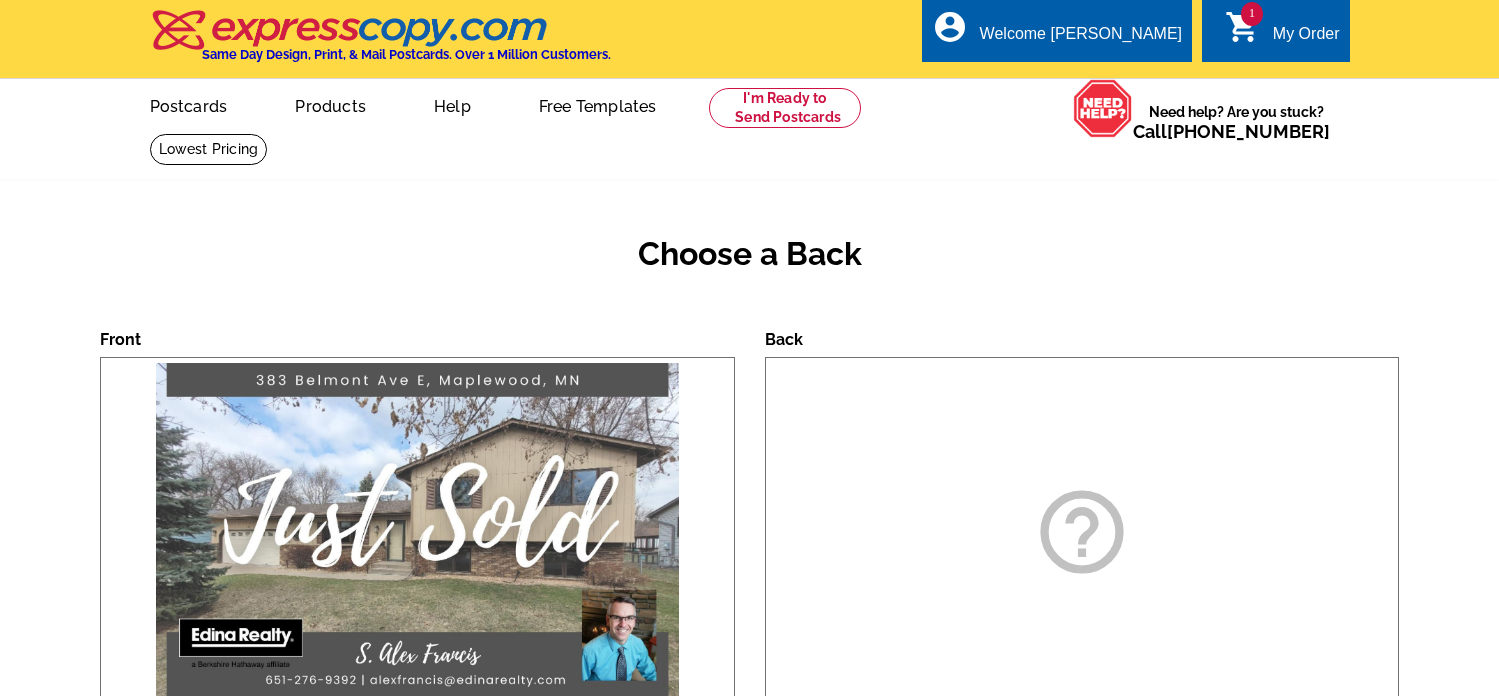 scroll, scrollTop: 0, scrollLeft: 0, axis: both 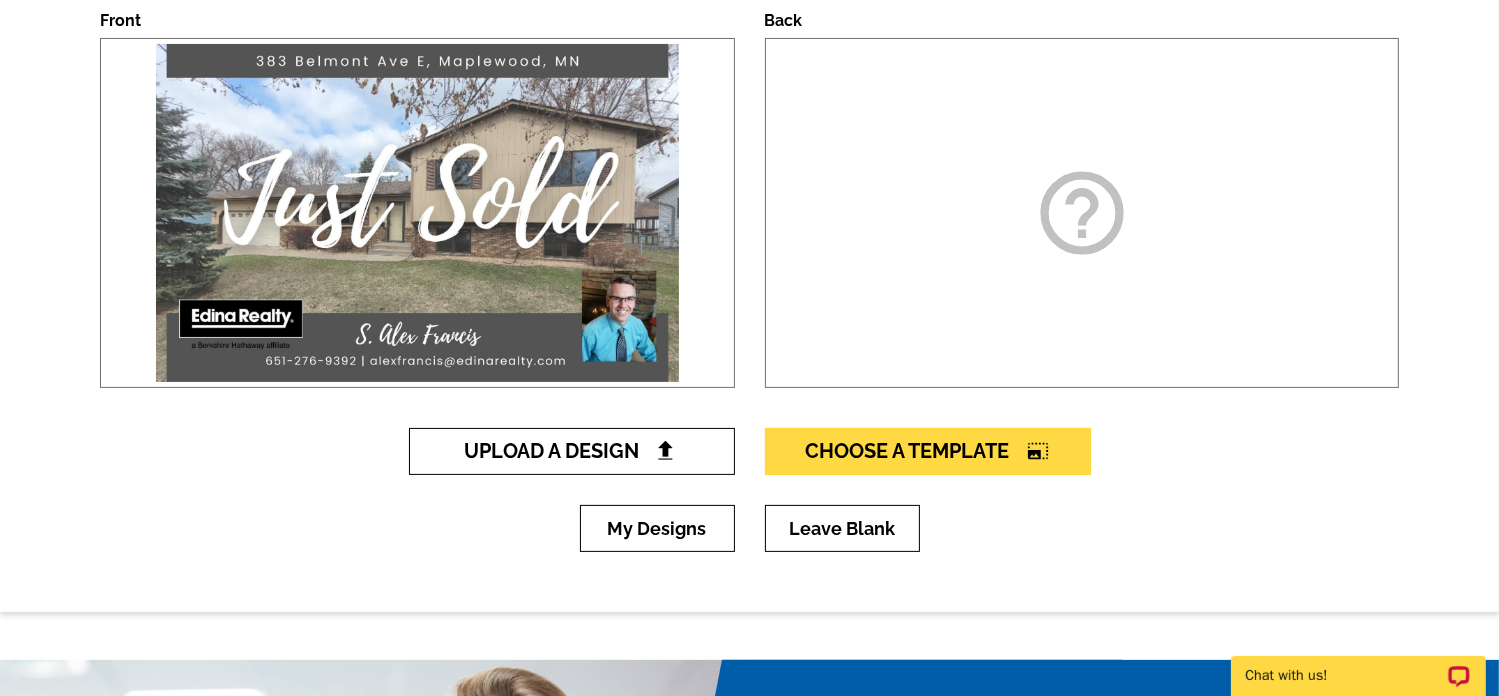 click on "Upload A Design" at bounding box center (571, 451) 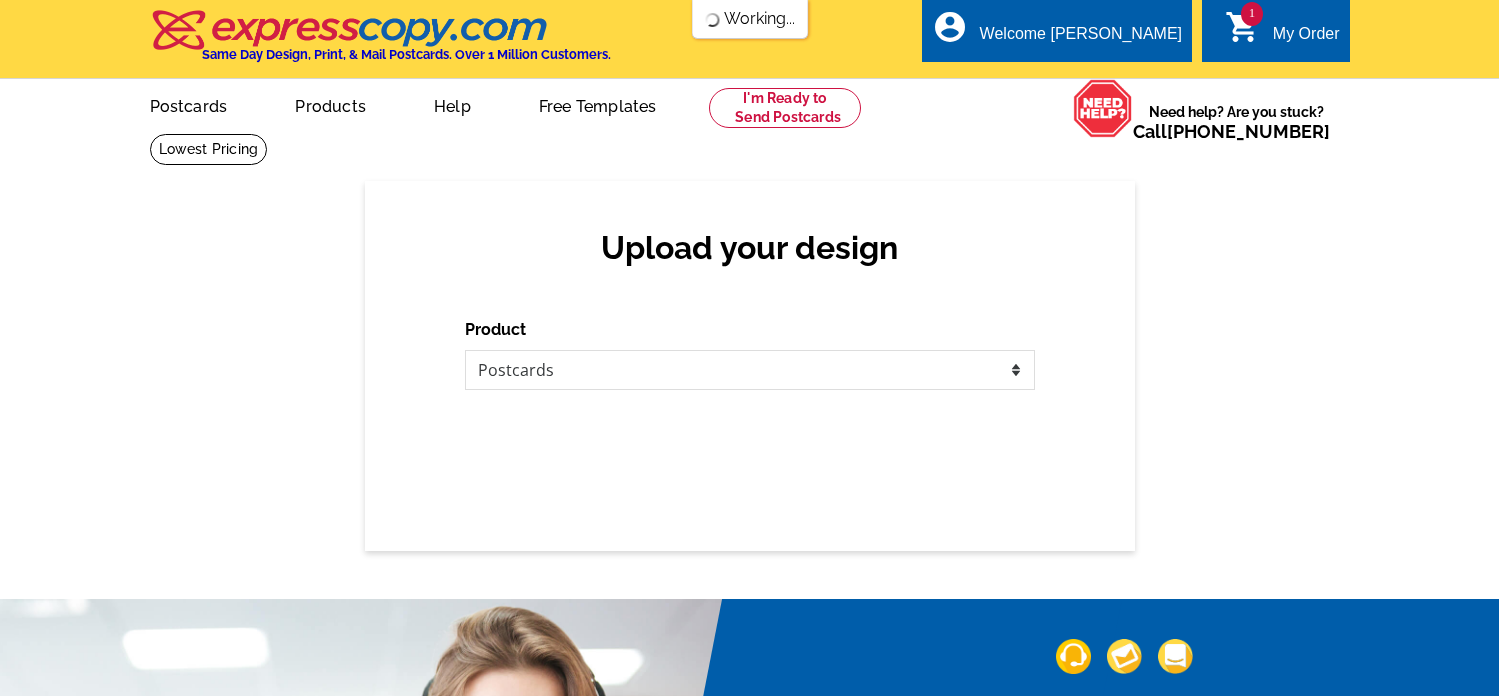 scroll, scrollTop: 0, scrollLeft: 0, axis: both 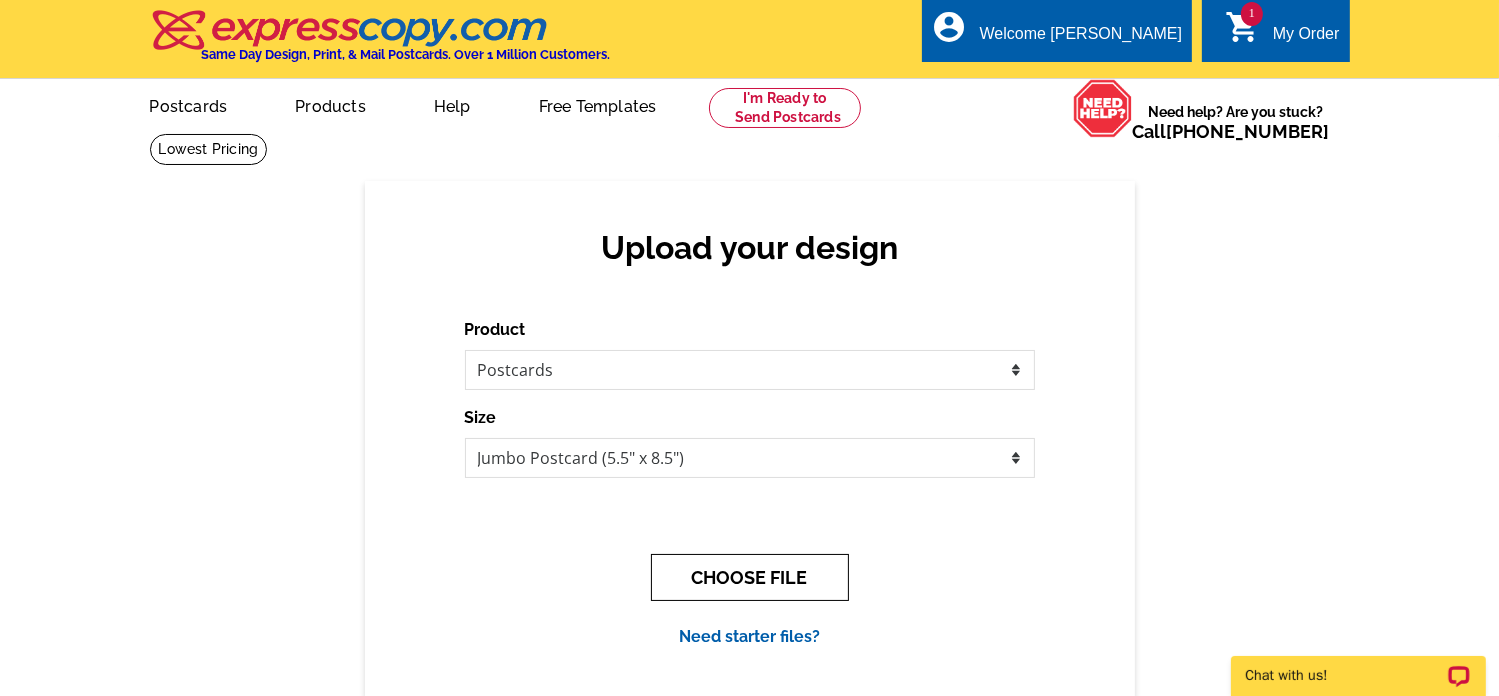 click on "CHOOSE FILE" at bounding box center (750, 577) 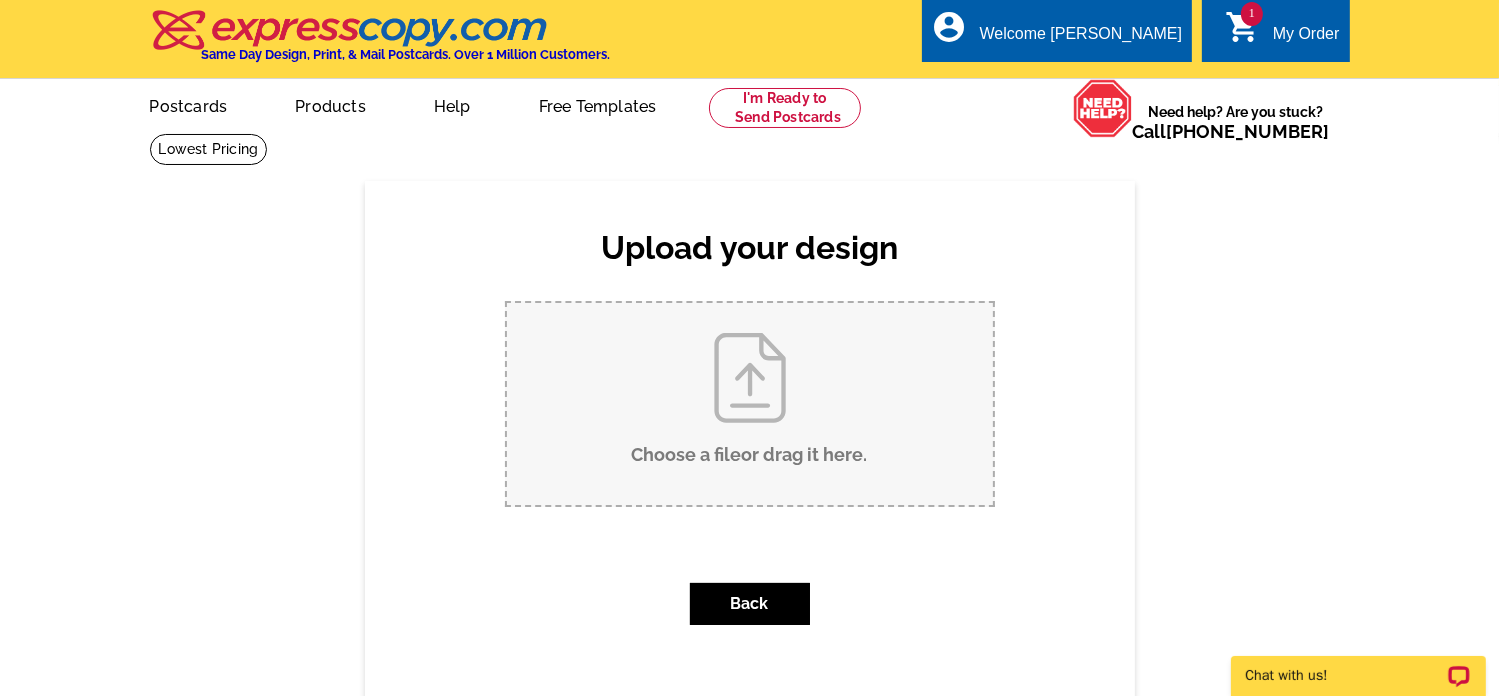 click on "Choose a file  or drag it here ." at bounding box center [750, 404] 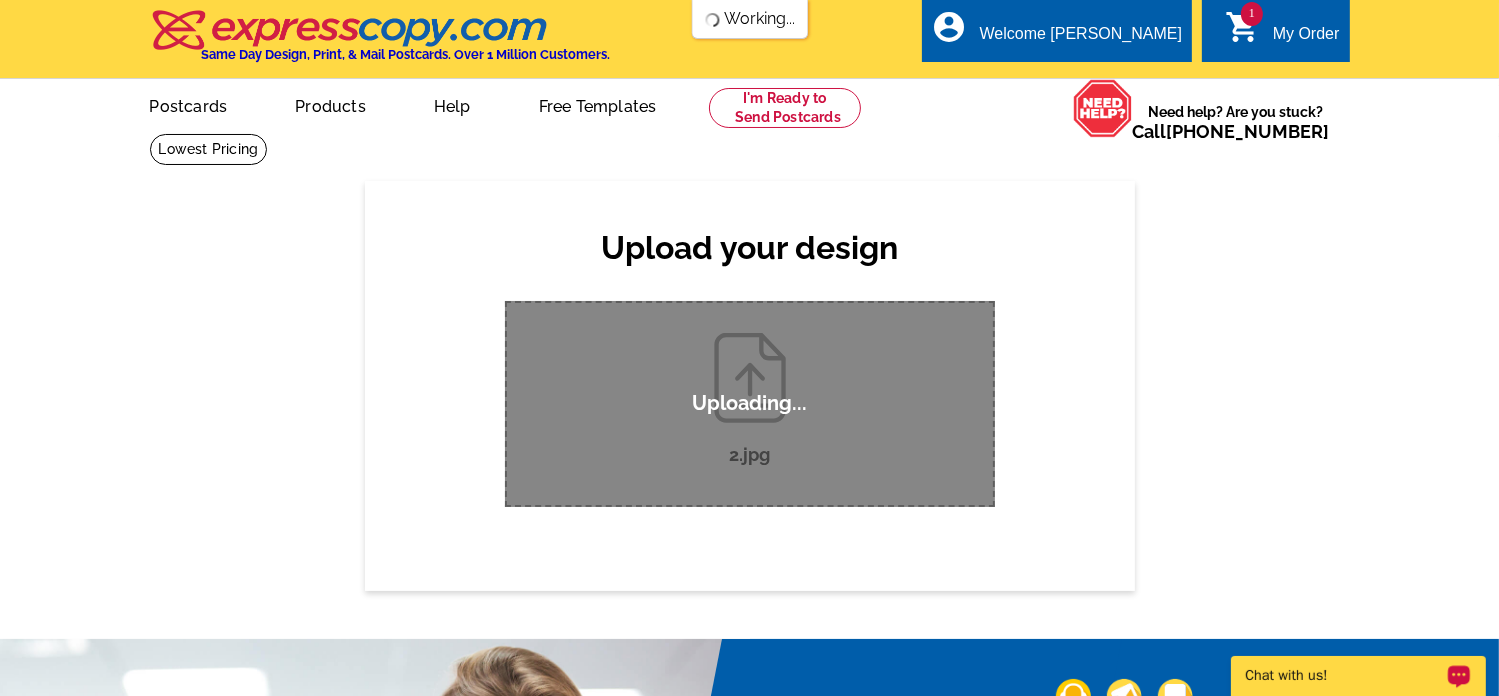 scroll, scrollTop: 0, scrollLeft: 0, axis: both 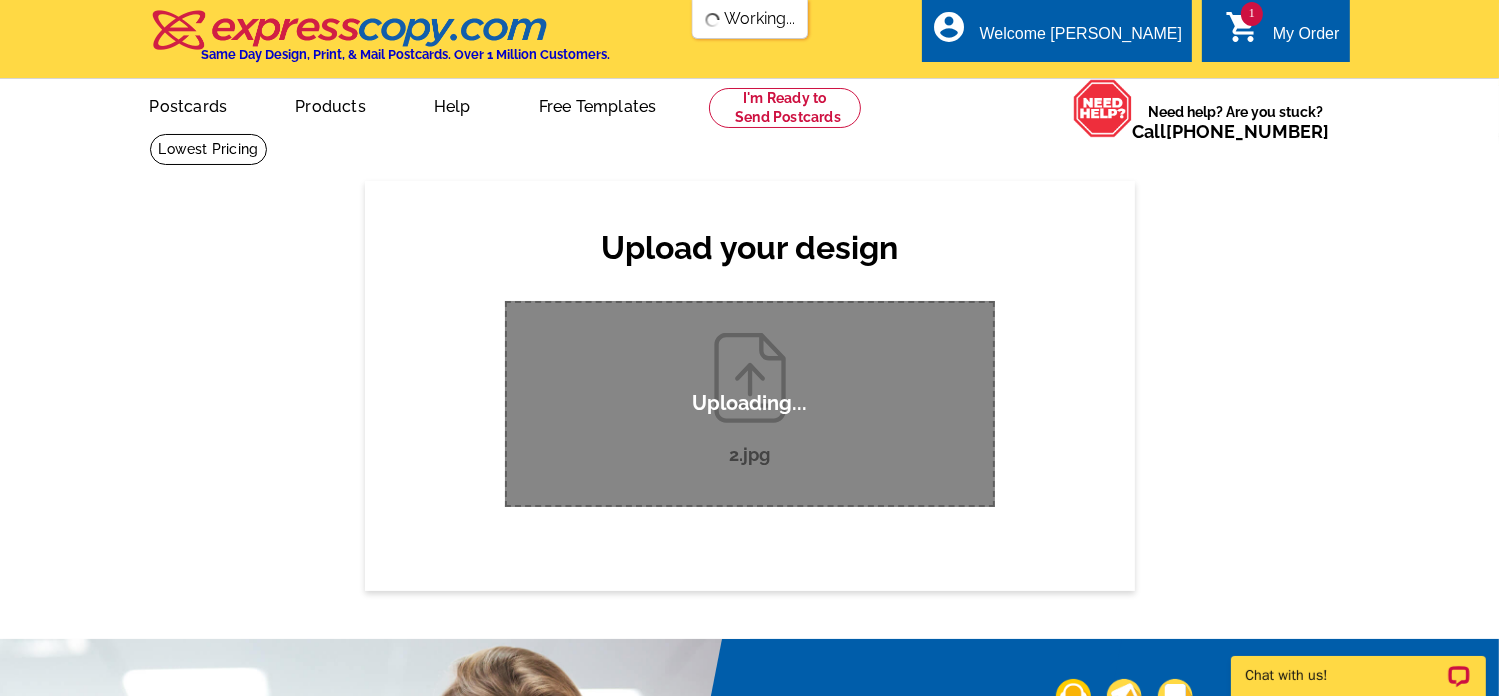 type 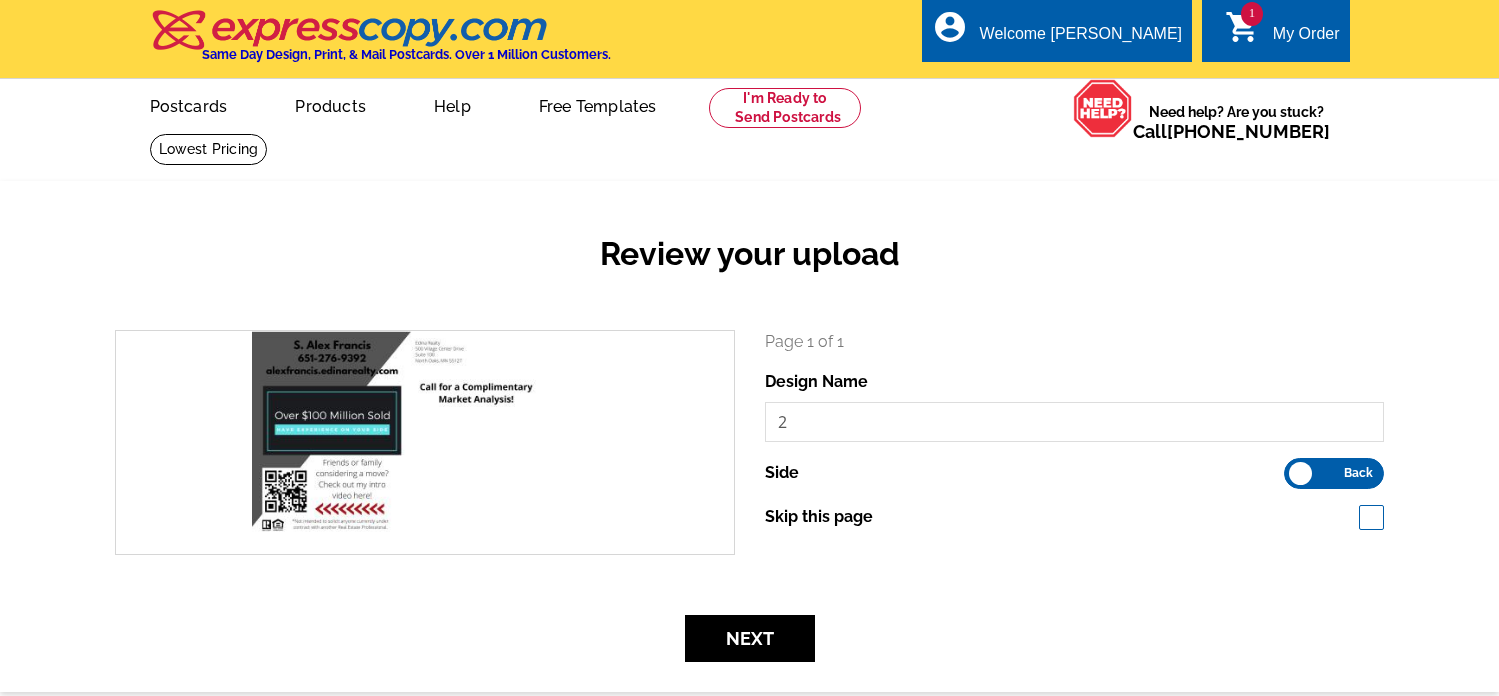 scroll, scrollTop: 0, scrollLeft: 0, axis: both 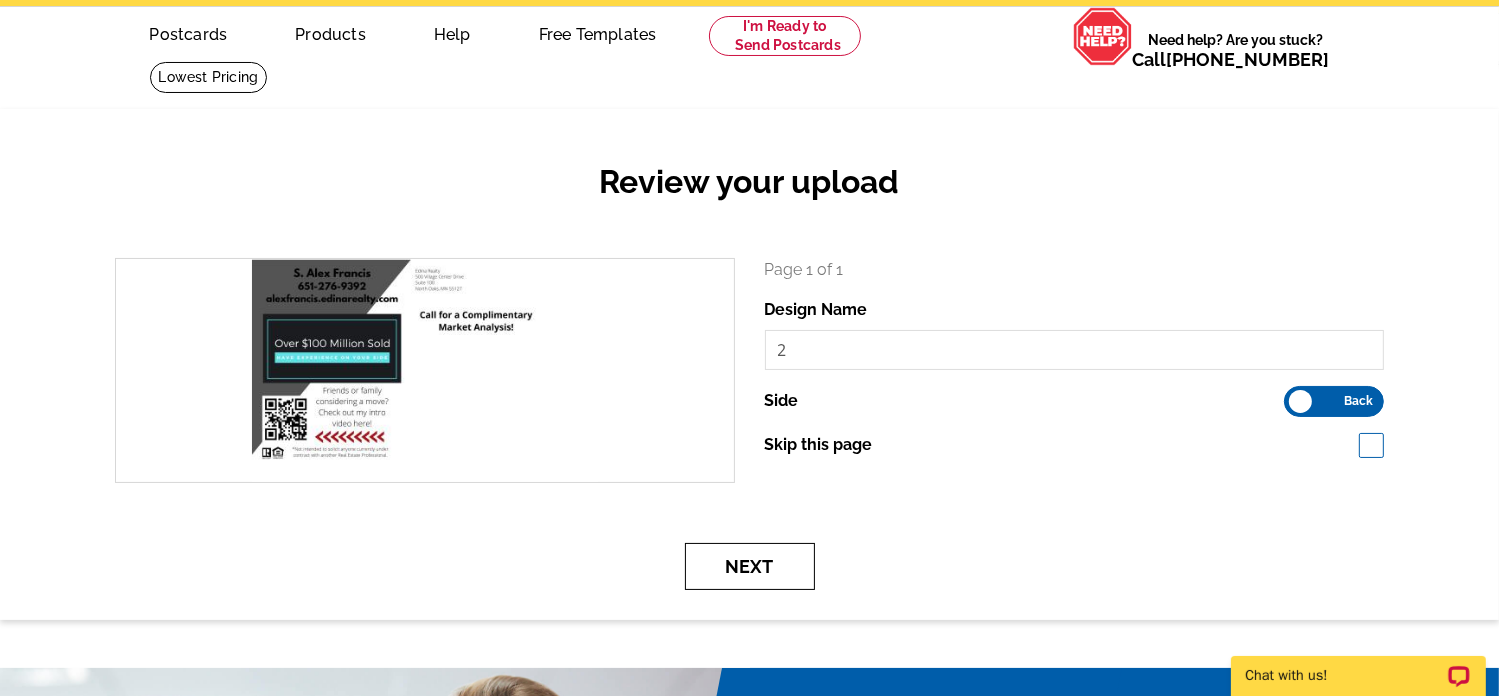 click on "Next" at bounding box center (750, 566) 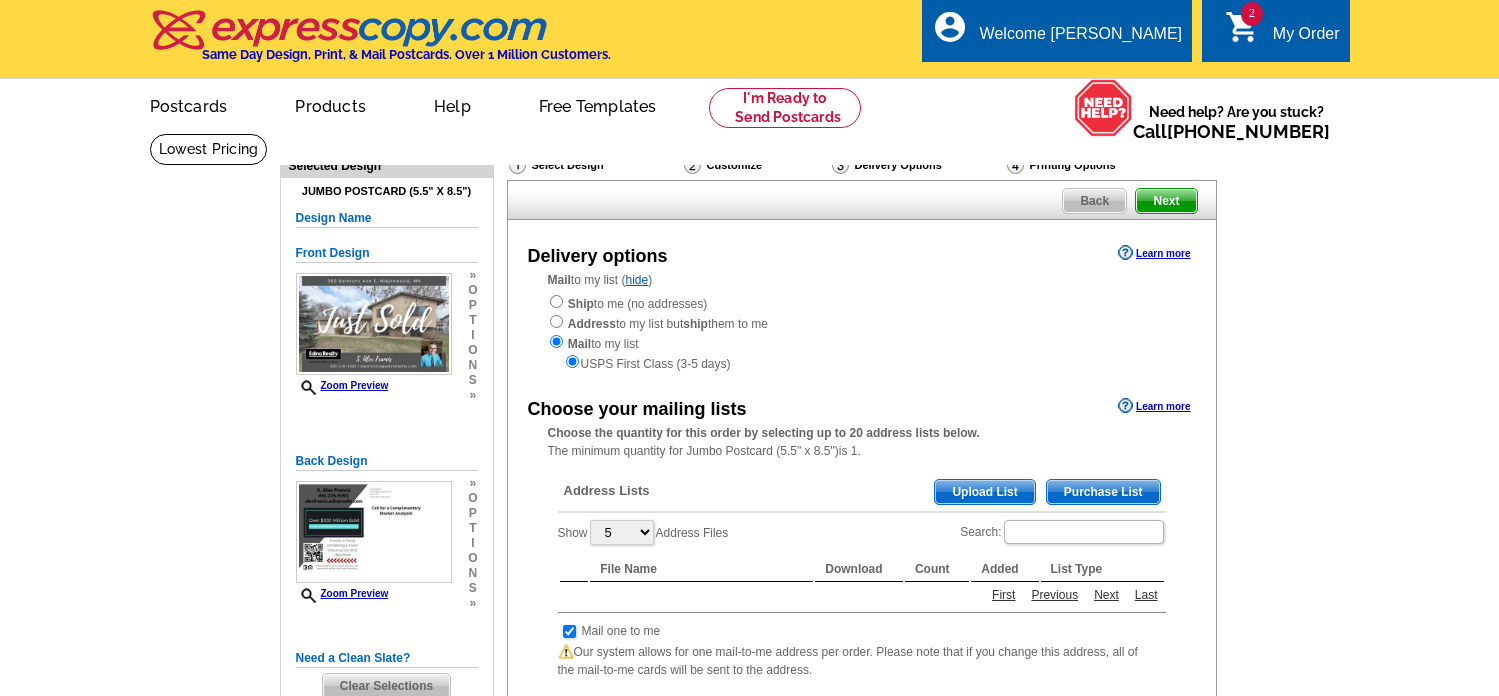 scroll, scrollTop: 0, scrollLeft: 0, axis: both 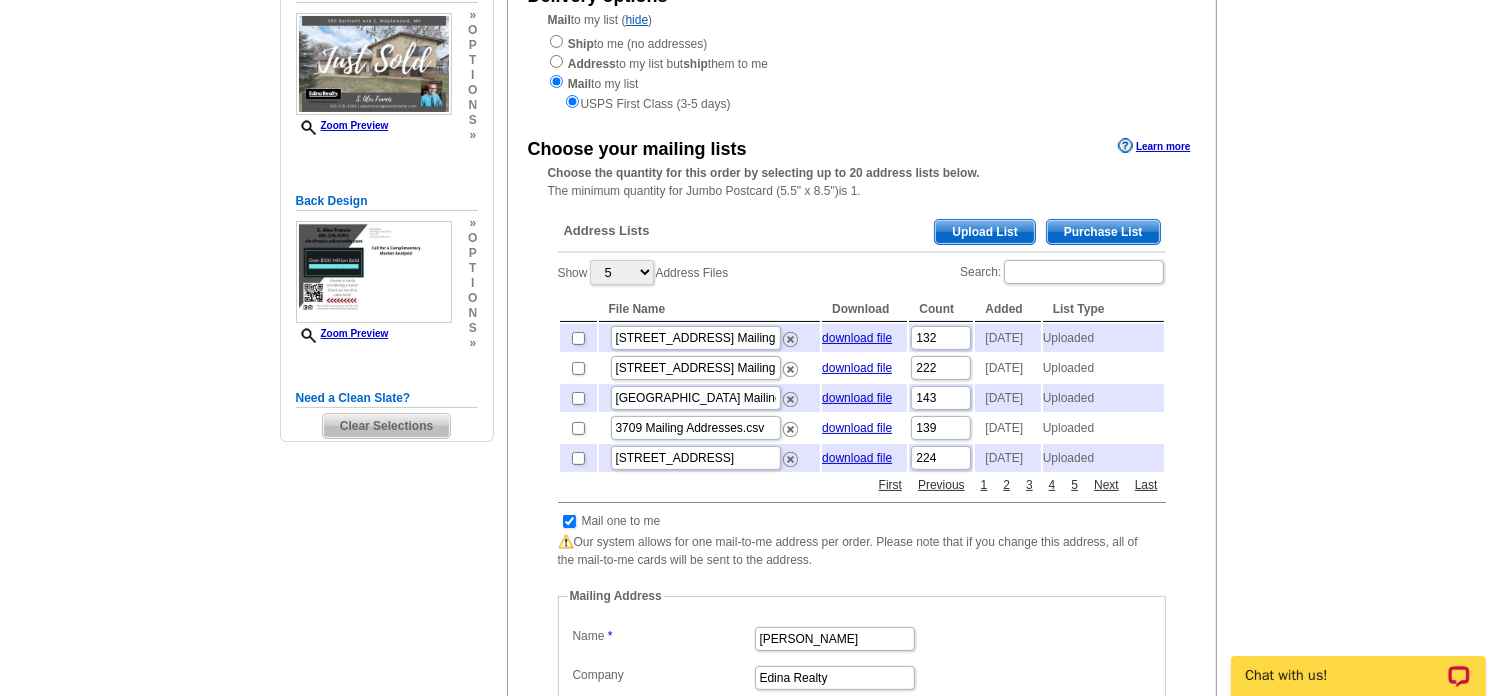 click on "Upload List" at bounding box center [984, 232] 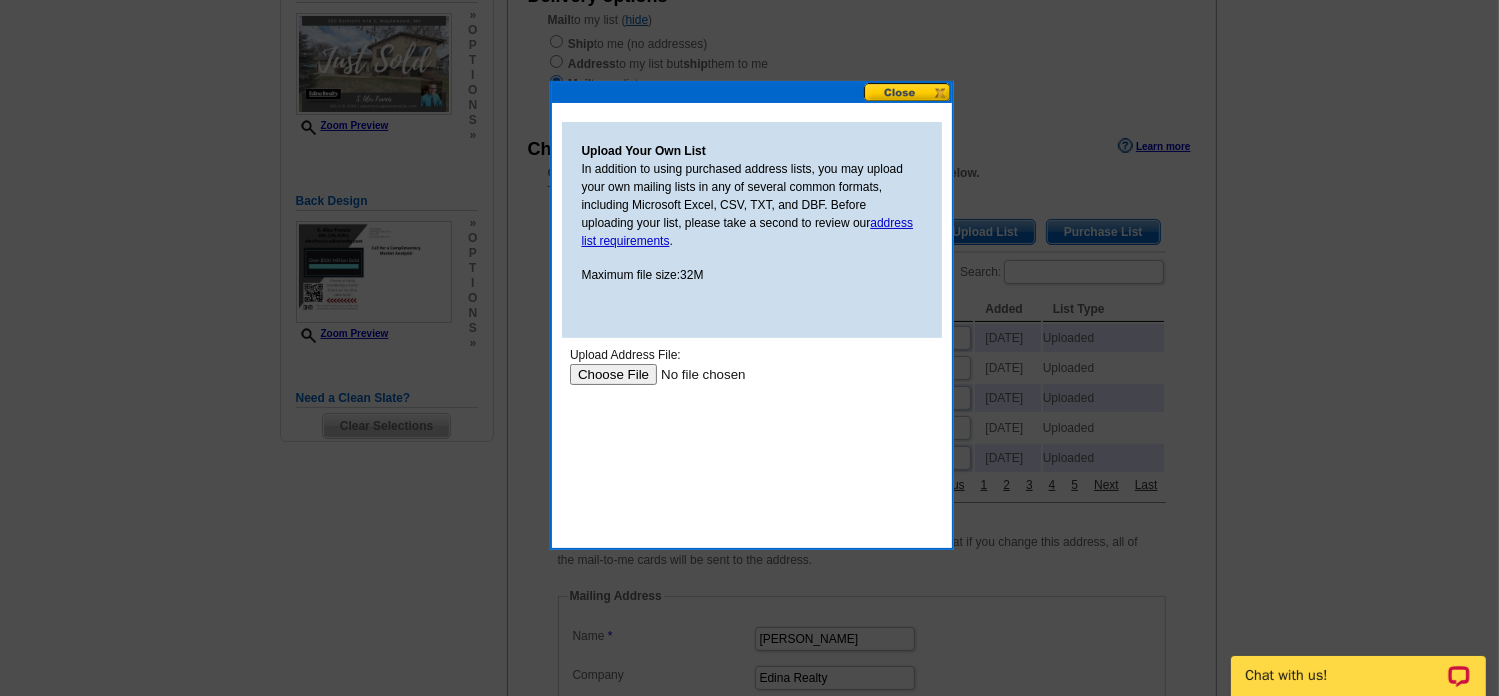 scroll, scrollTop: 0, scrollLeft: 0, axis: both 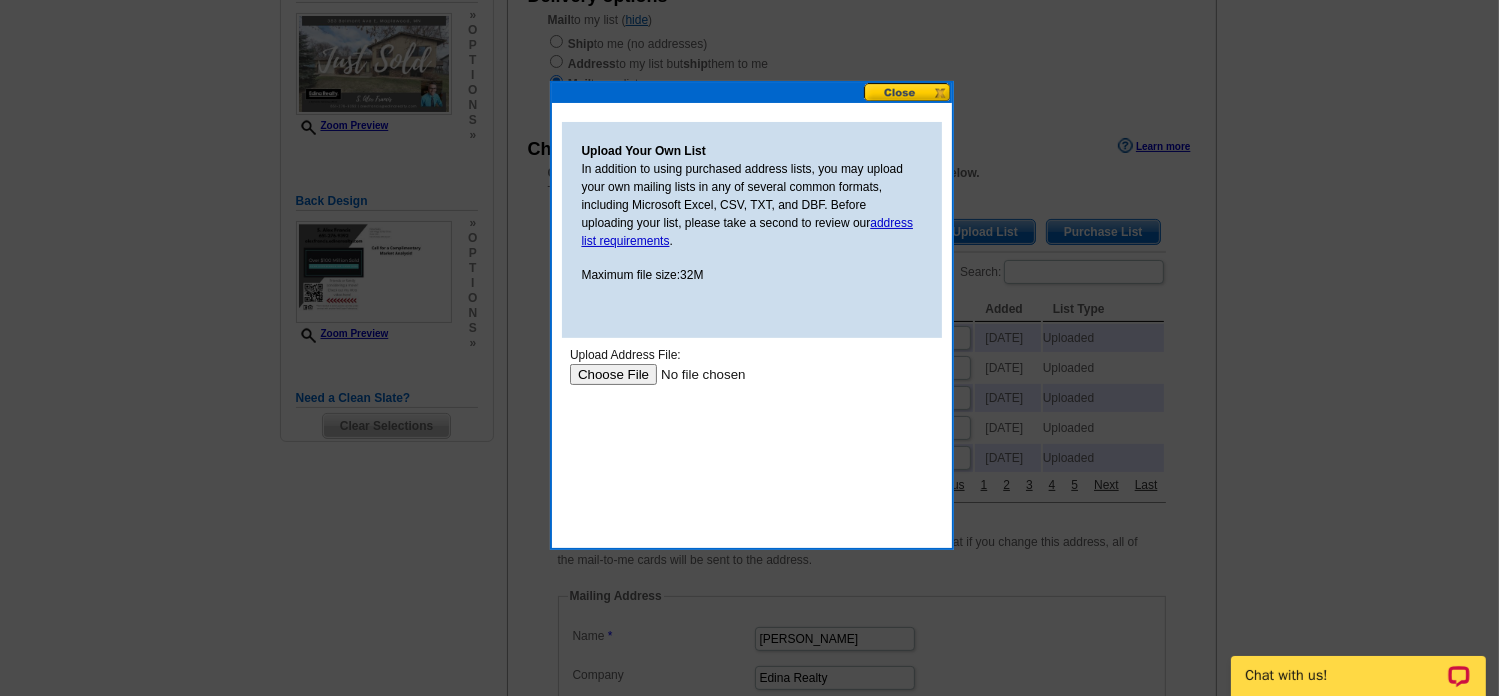 click at bounding box center [695, 373] 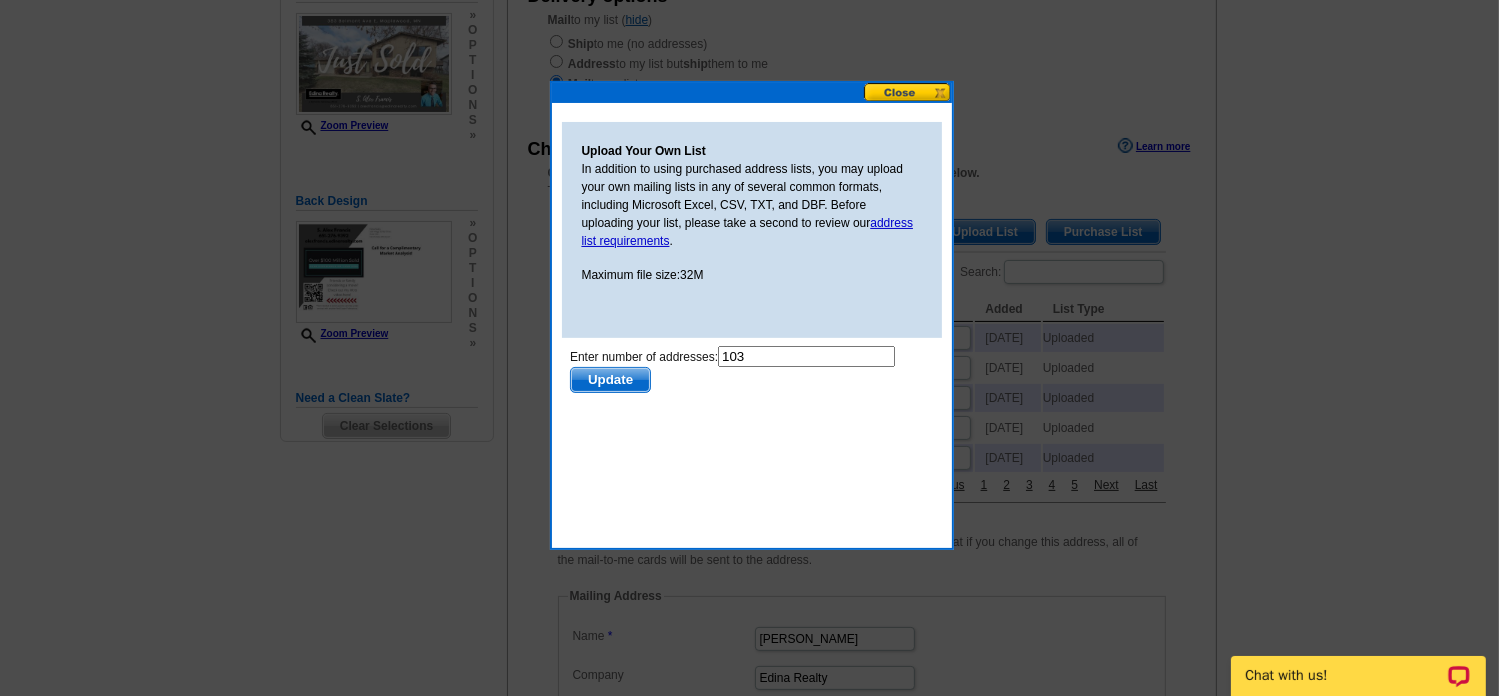 scroll, scrollTop: 0, scrollLeft: 0, axis: both 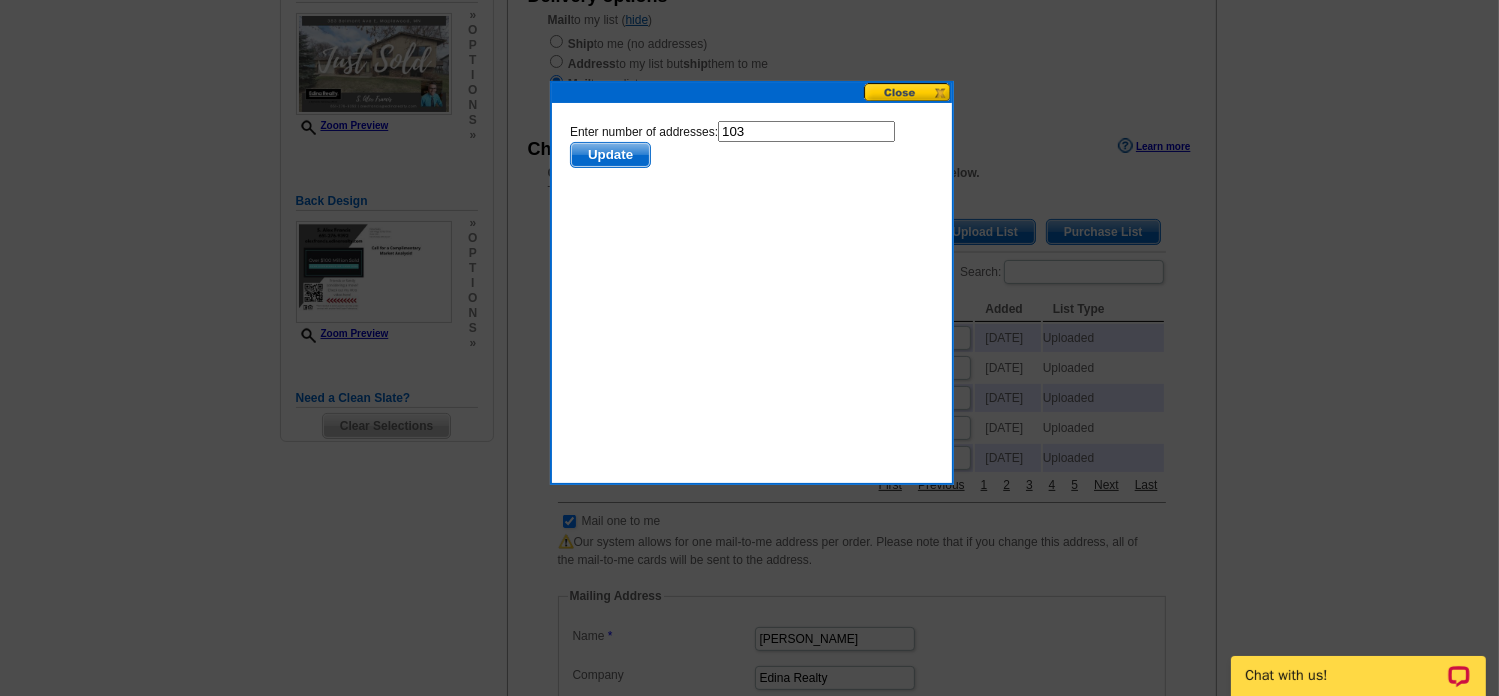 click on "Update" at bounding box center [609, 154] 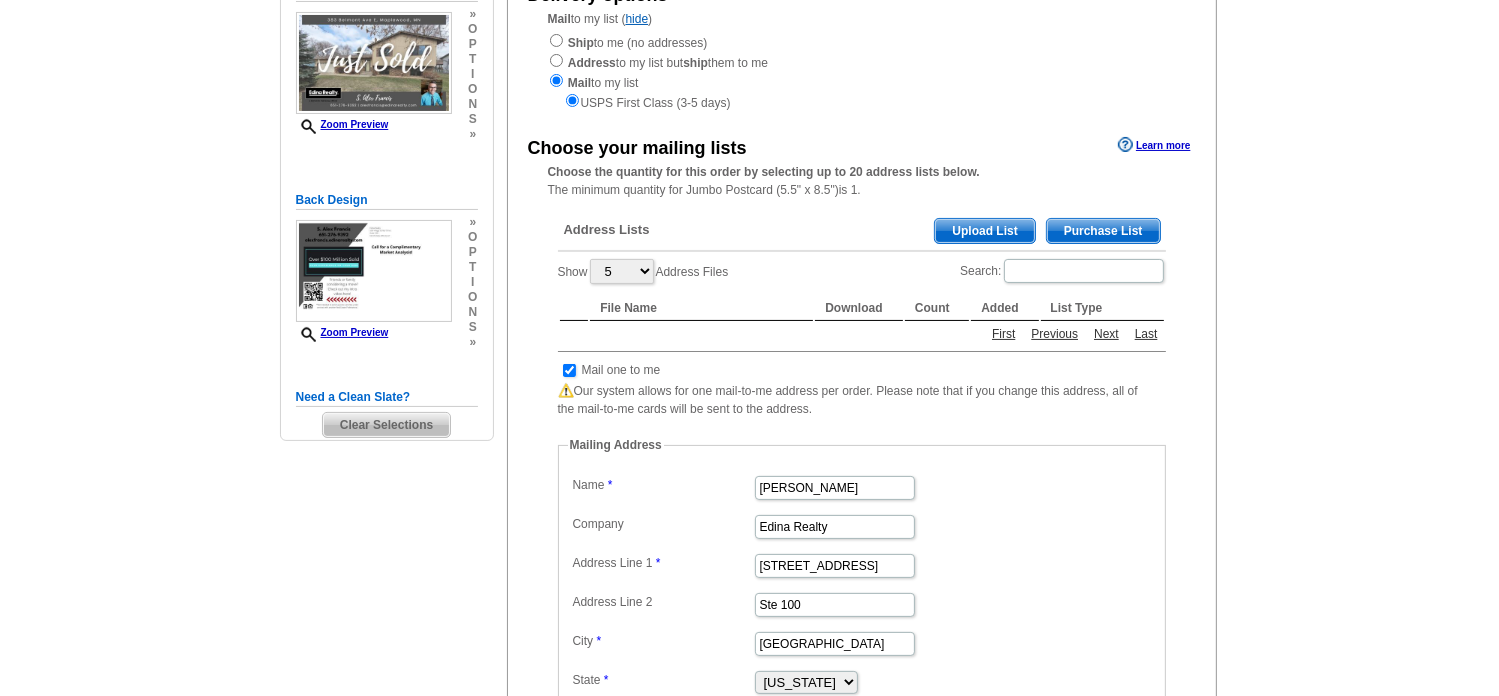 scroll, scrollTop: 260, scrollLeft: 0, axis: vertical 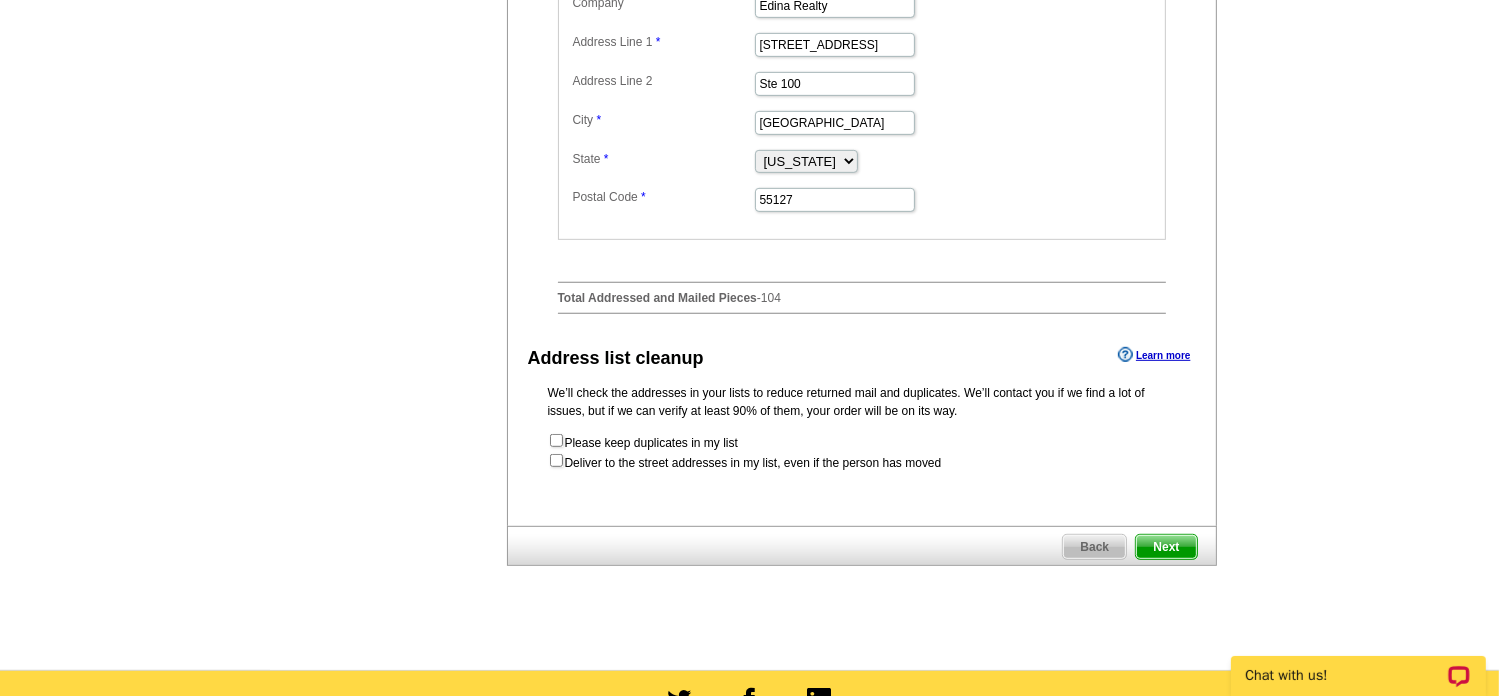 click on "Next" at bounding box center (1166, 547) 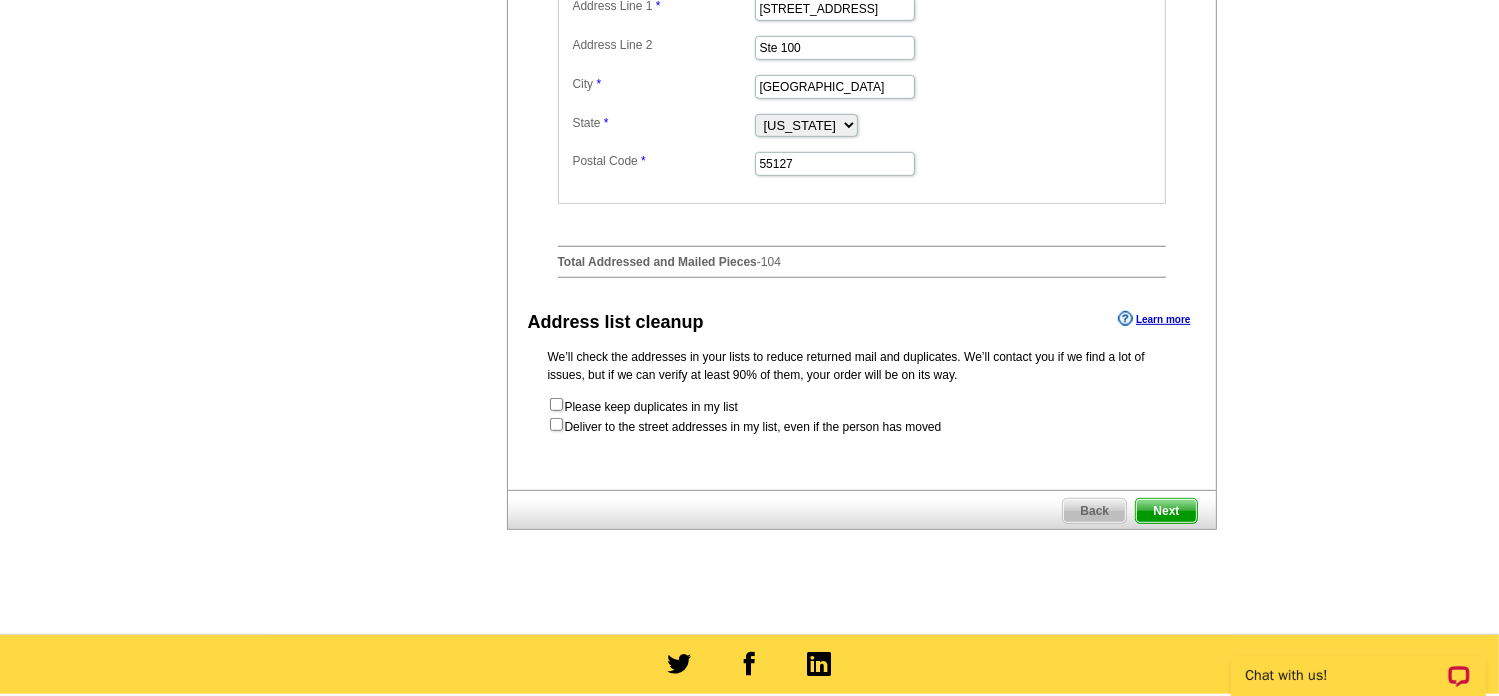 scroll, scrollTop: 0, scrollLeft: 0, axis: both 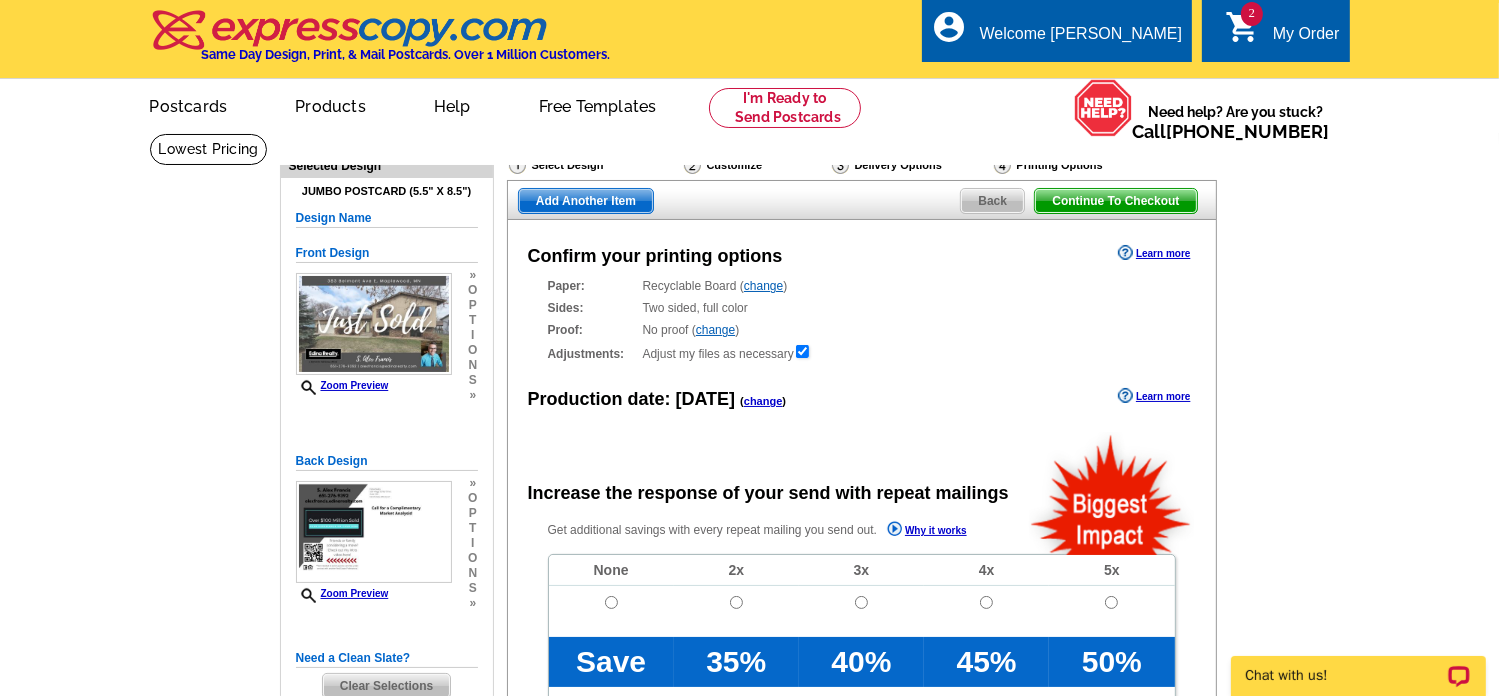 radio on "false" 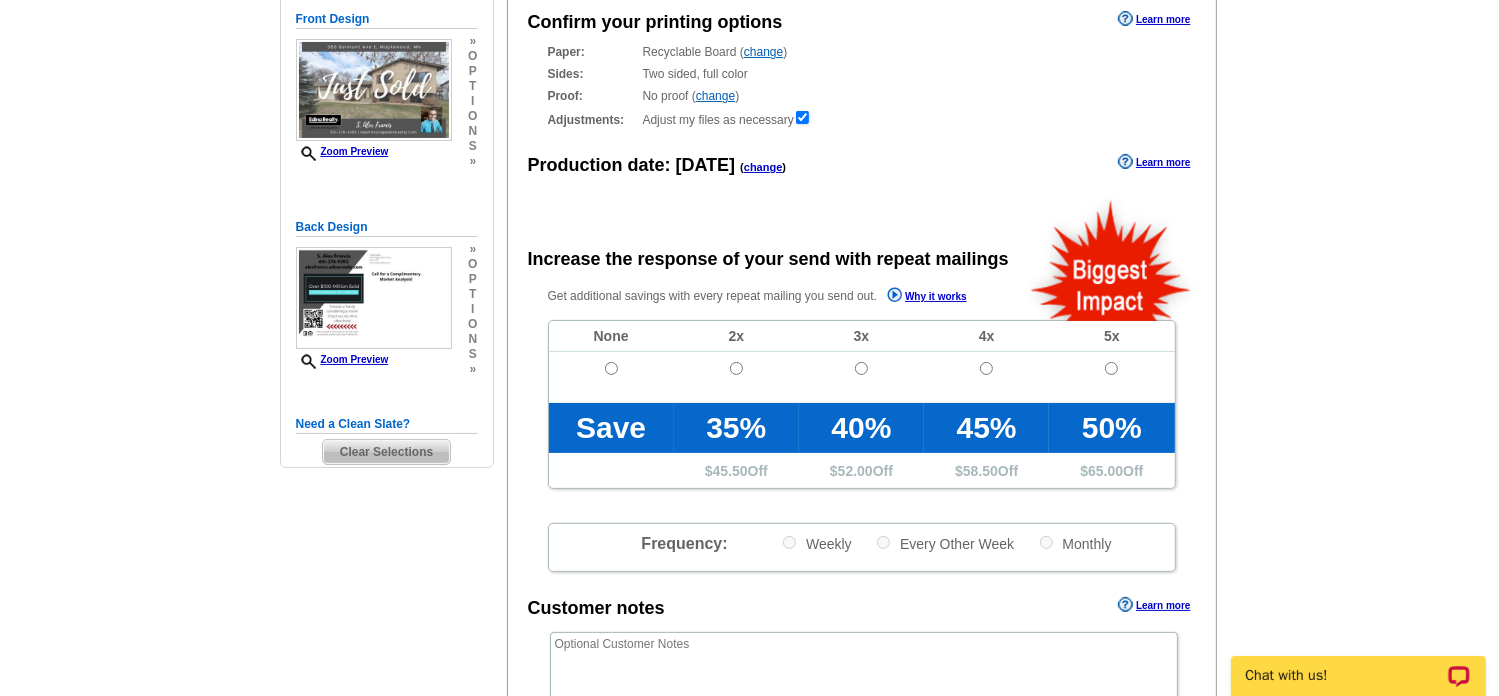 scroll, scrollTop: 264, scrollLeft: 0, axis: vertical 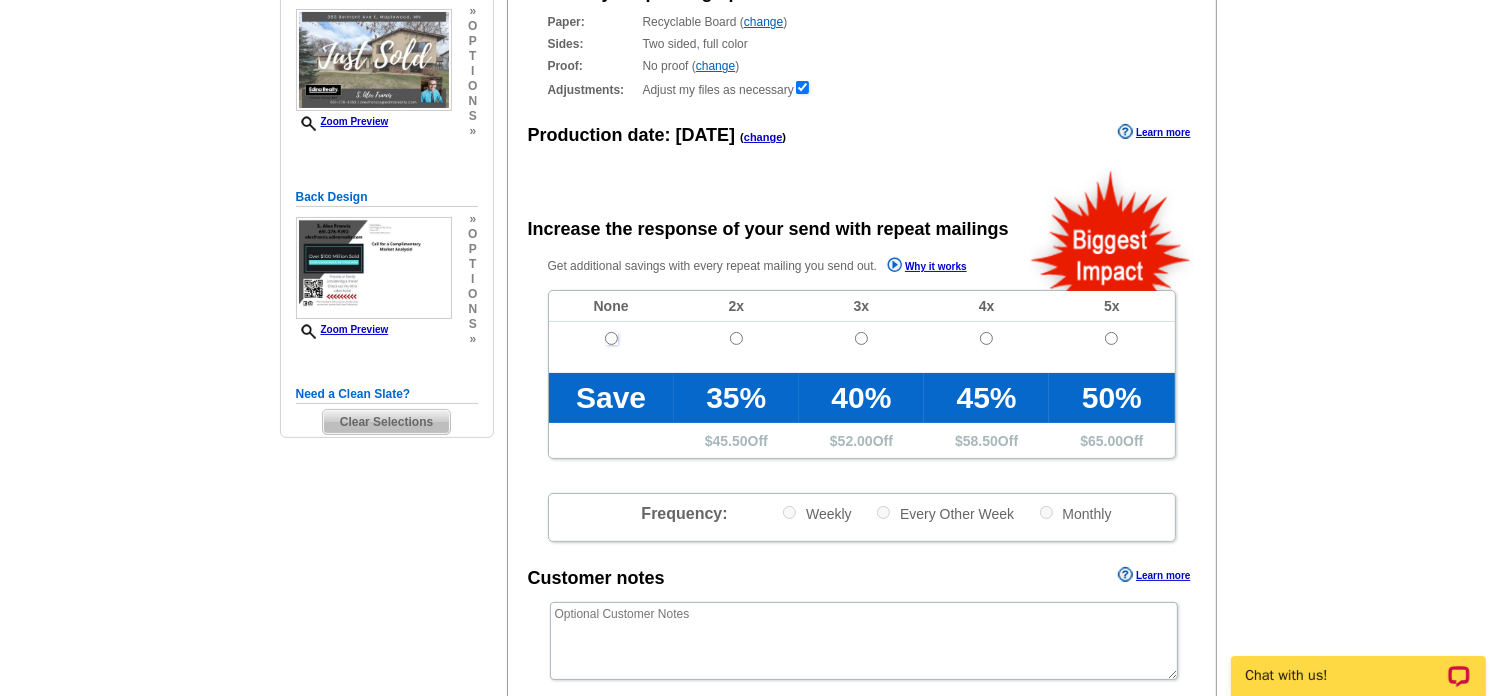 click at bounding box center (611, 338) 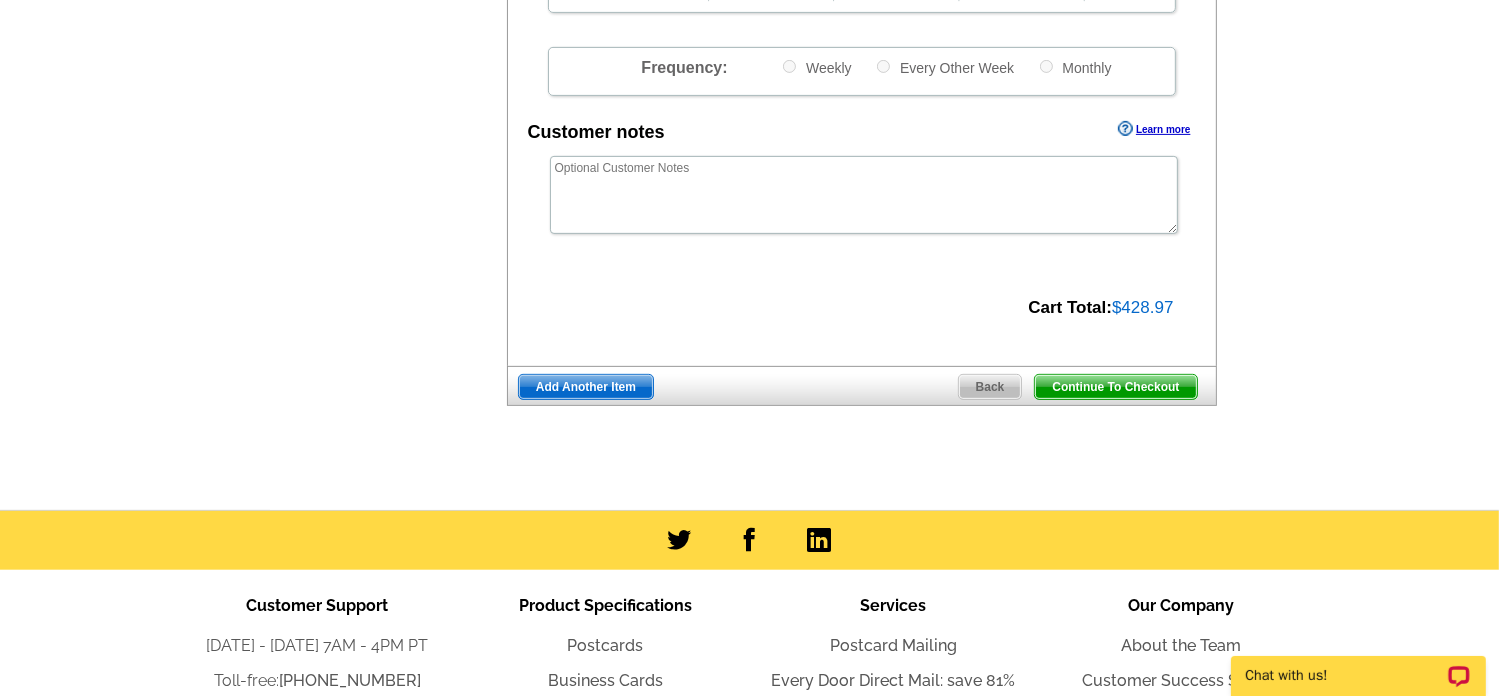 scroll, scrollTop: 744, scrollLeft: 0, axis: vertical 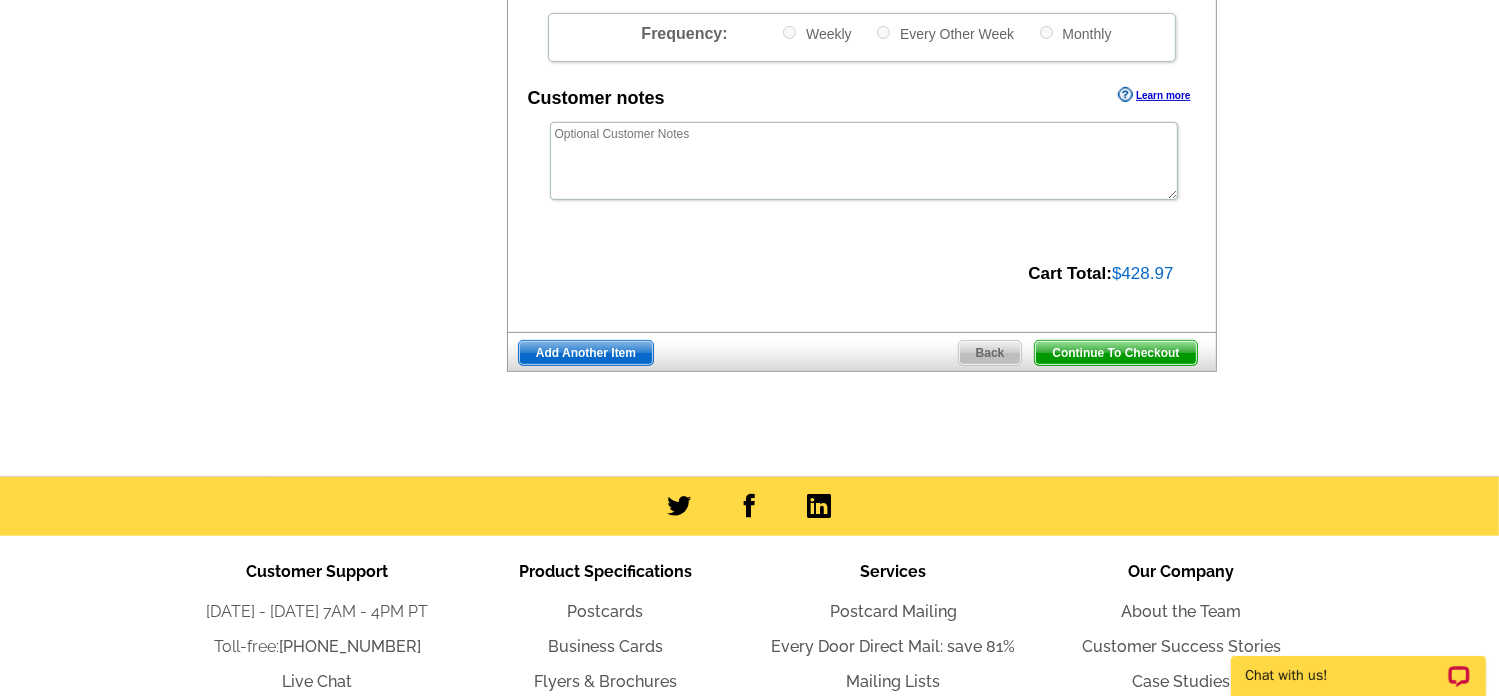 click on "Continue To Checkout" at bounding box center (1115, 353) 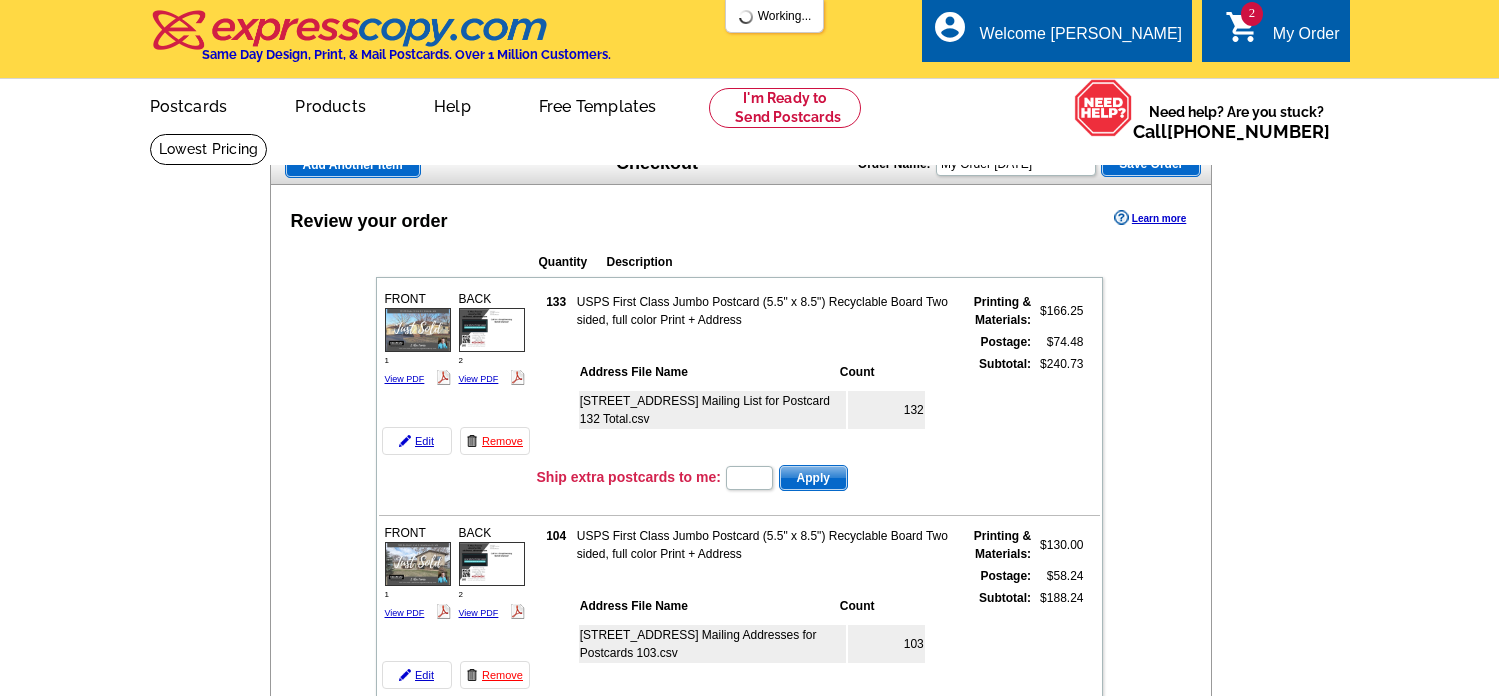 scroll, scrollTop: 0, scrollLeft: 0, axis: both 